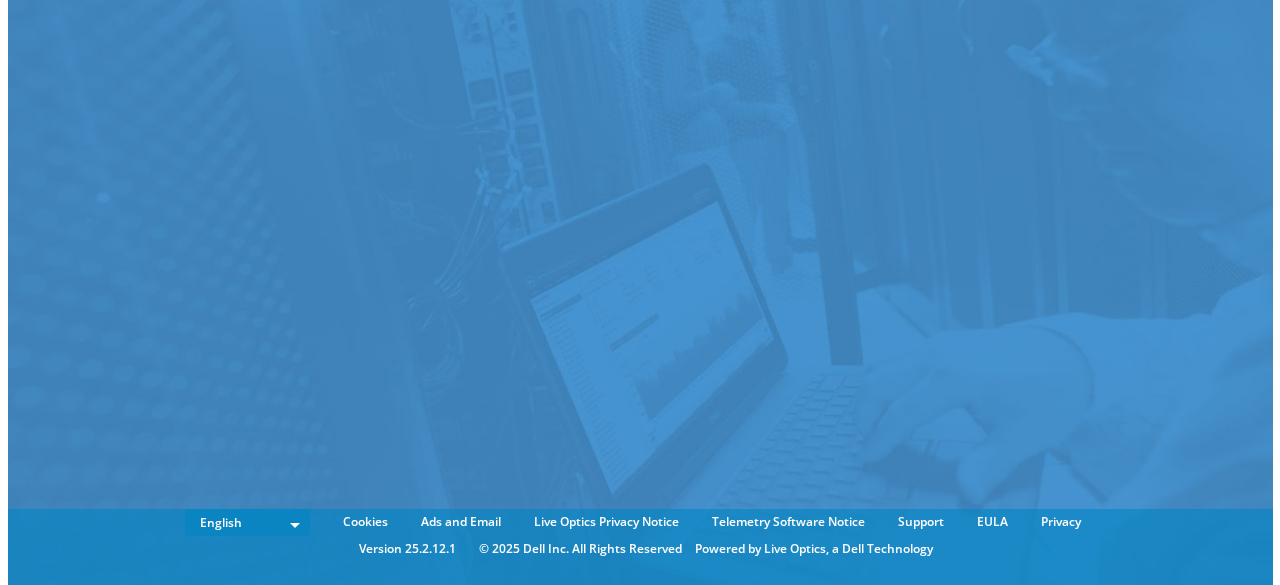 scroll, scrollTop: 0, scrollLeft: 0, axis: both 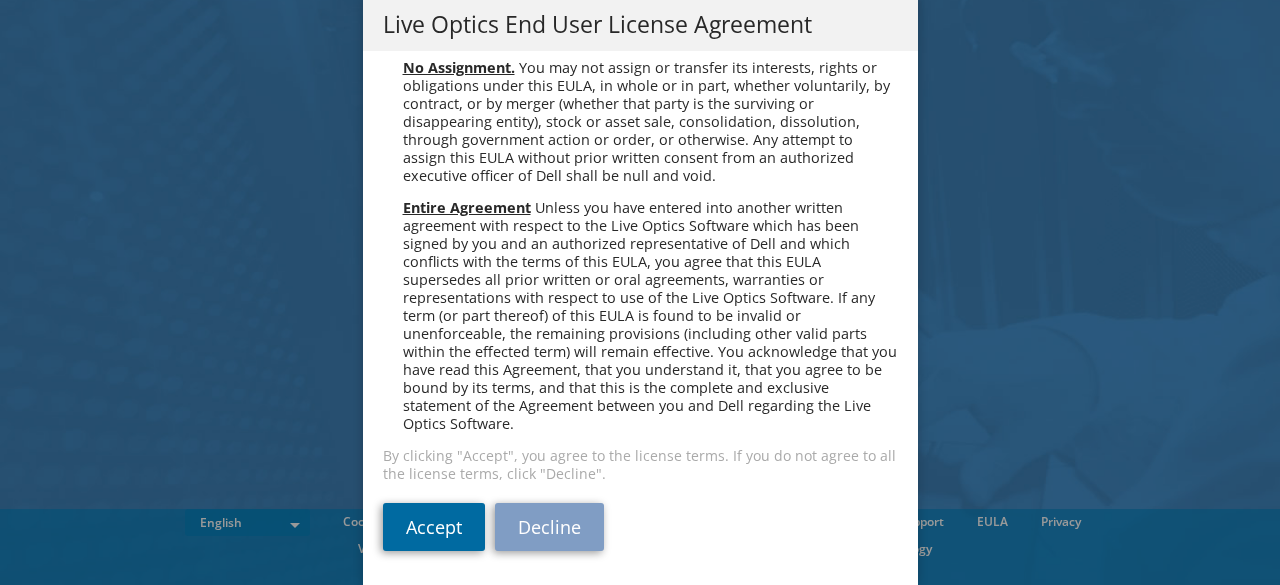 click on "Accept" at bounding box center [434, 527] 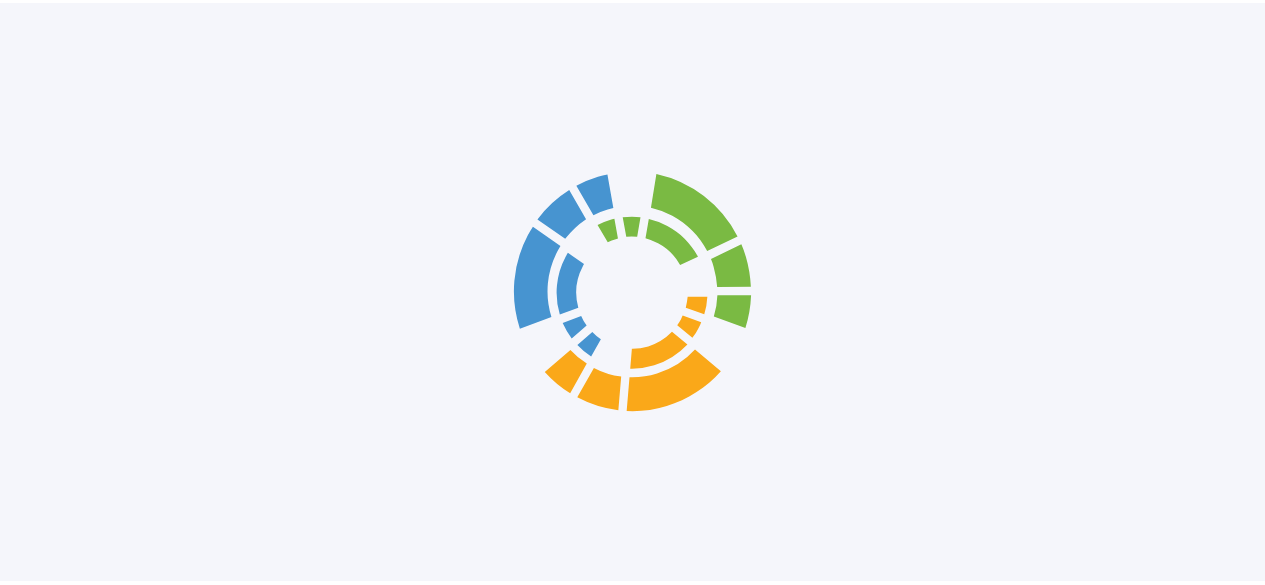 scroll, scrollTop: 0, scrollLeft: 0, axis: both 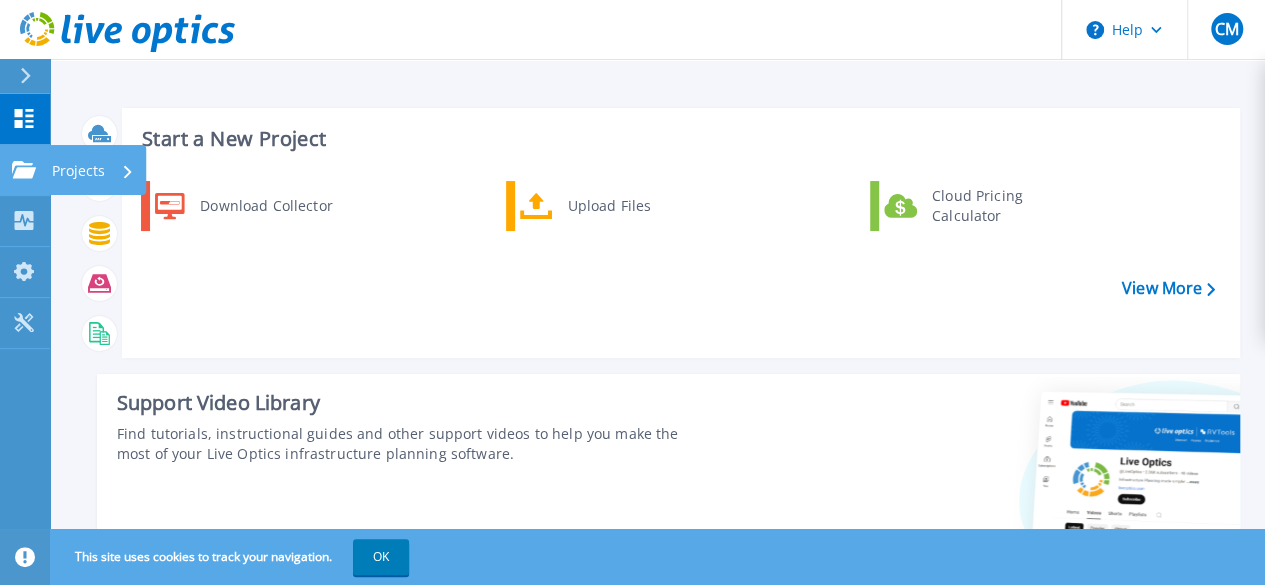 click on "Projects" at bounding box center (93, 171) 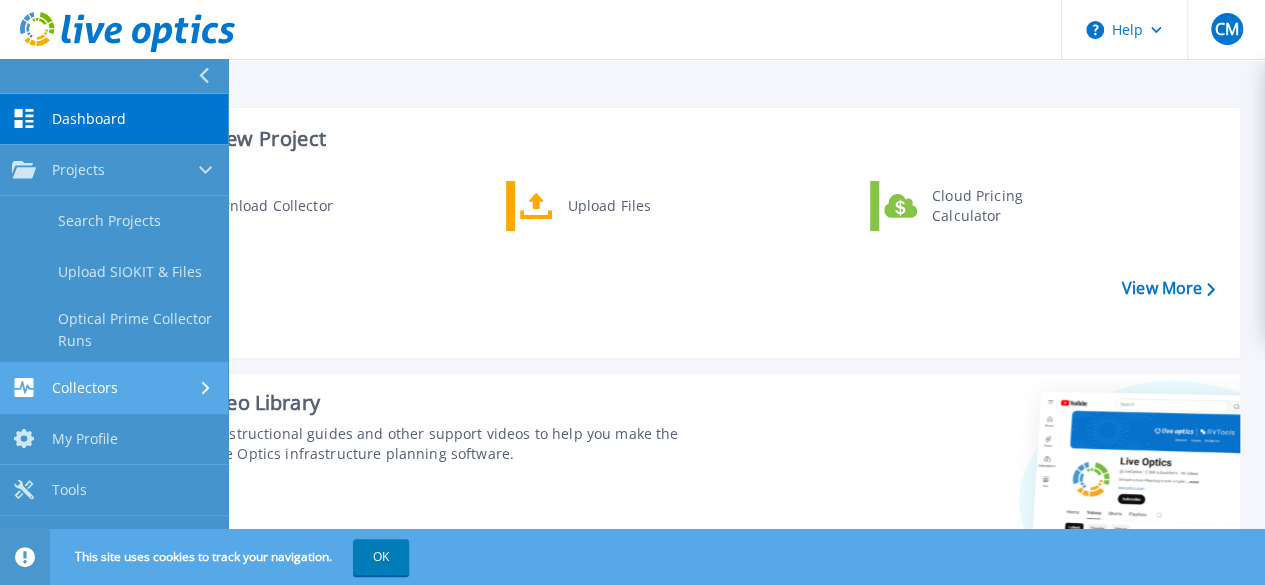 click on "Collectors Collectors" at bounding box center (114, 388) 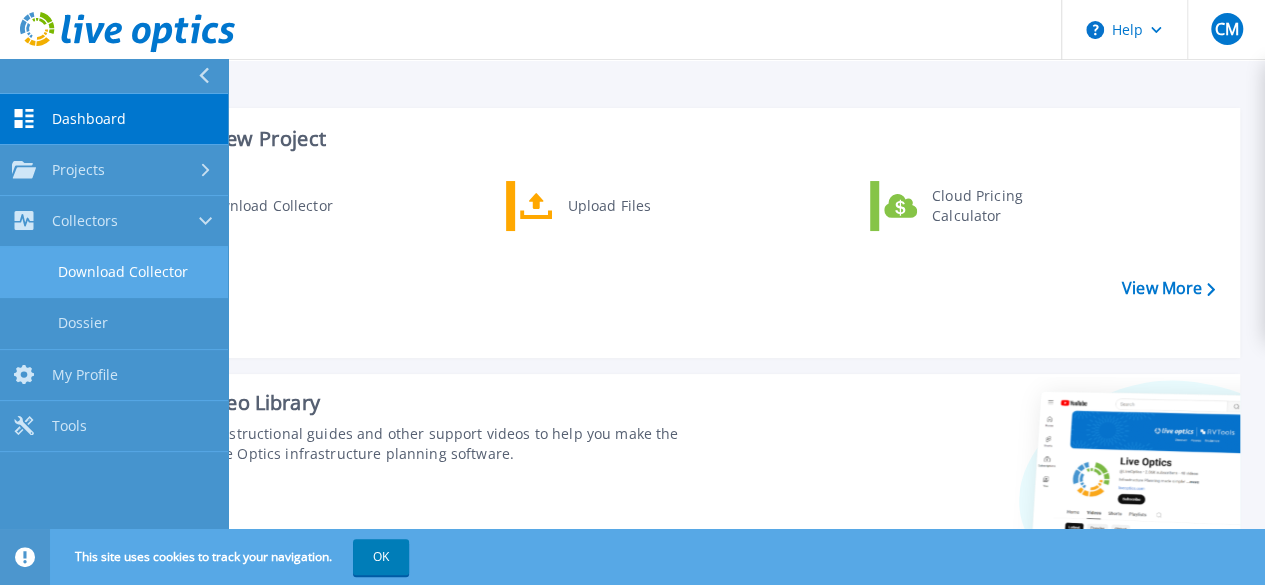 click on "Download Collector" at bounding box center (114, 272) 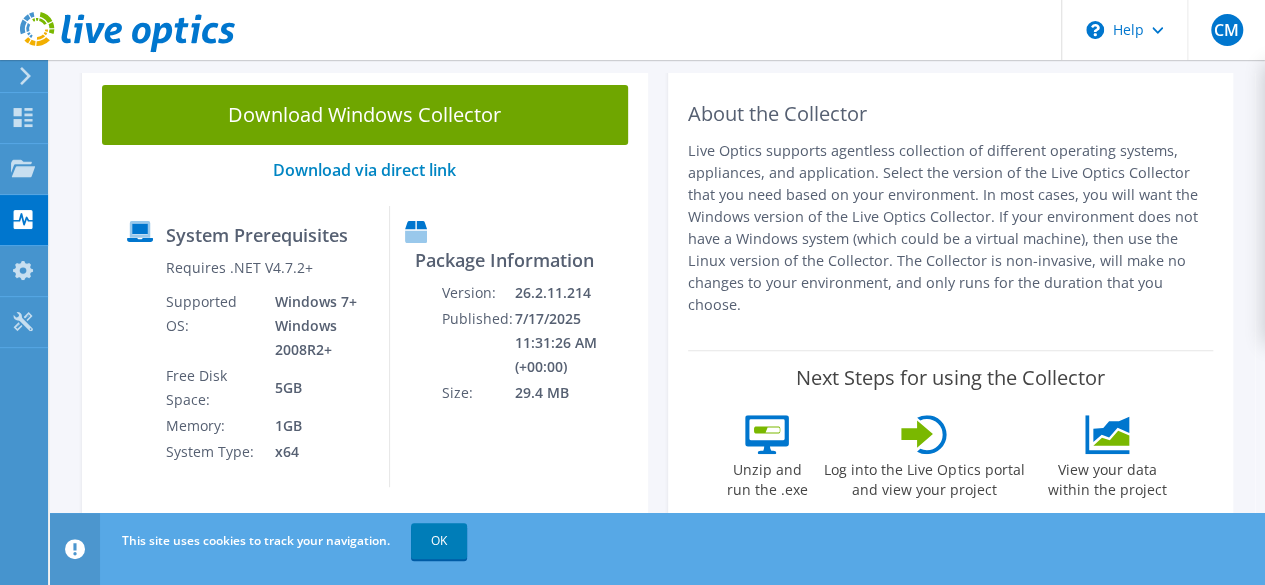 scroll, scrollTop: 0, scrollLeft: 0, axis: both 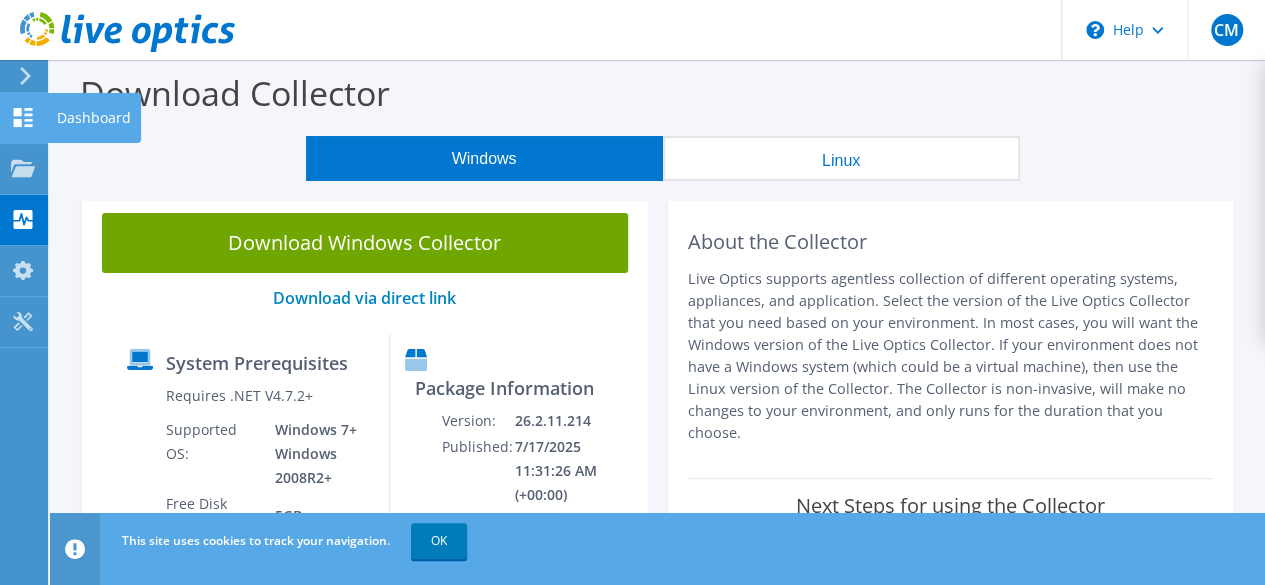 click 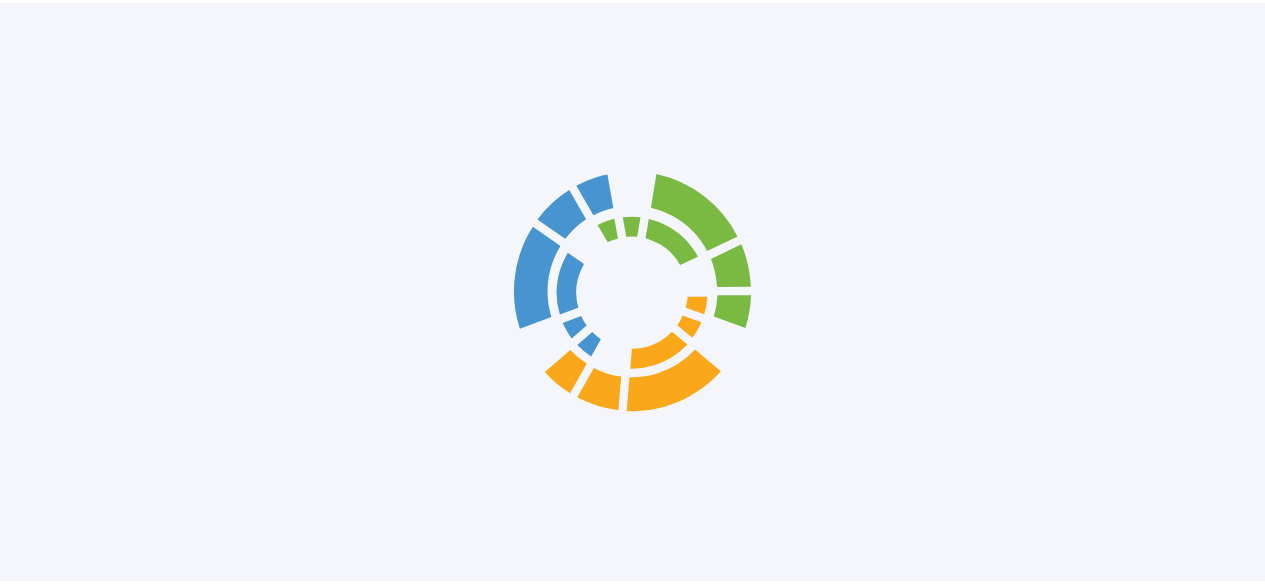scroll, scrollTop: 0, scrollLeft: 0, axis: both 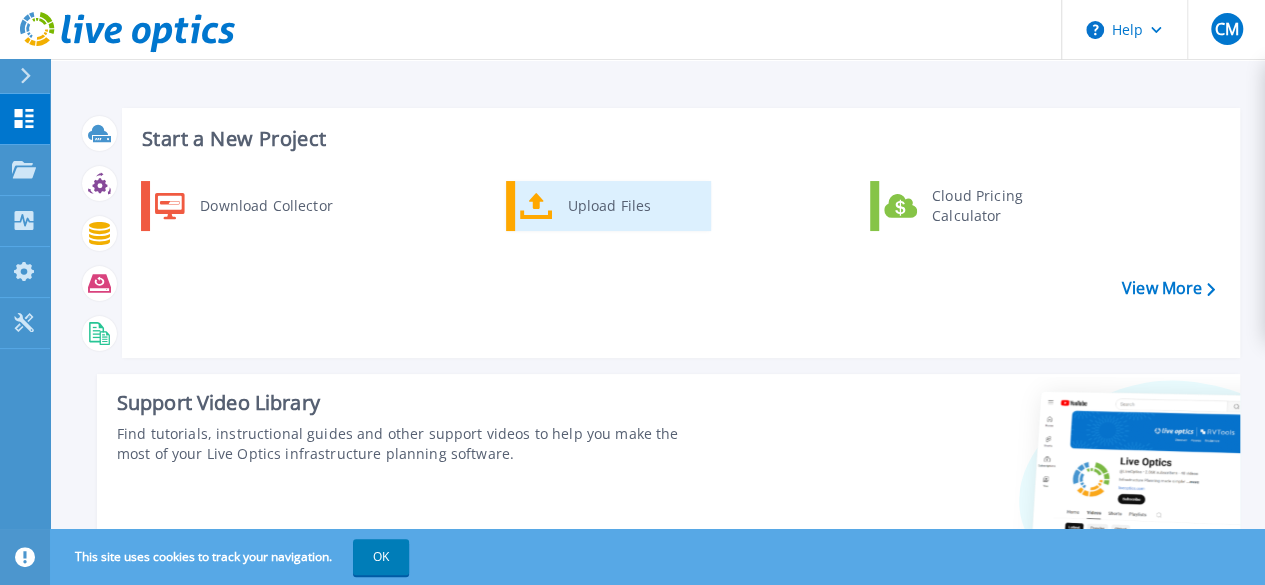 click on "Upload Files" at bounding box center [632, 206] 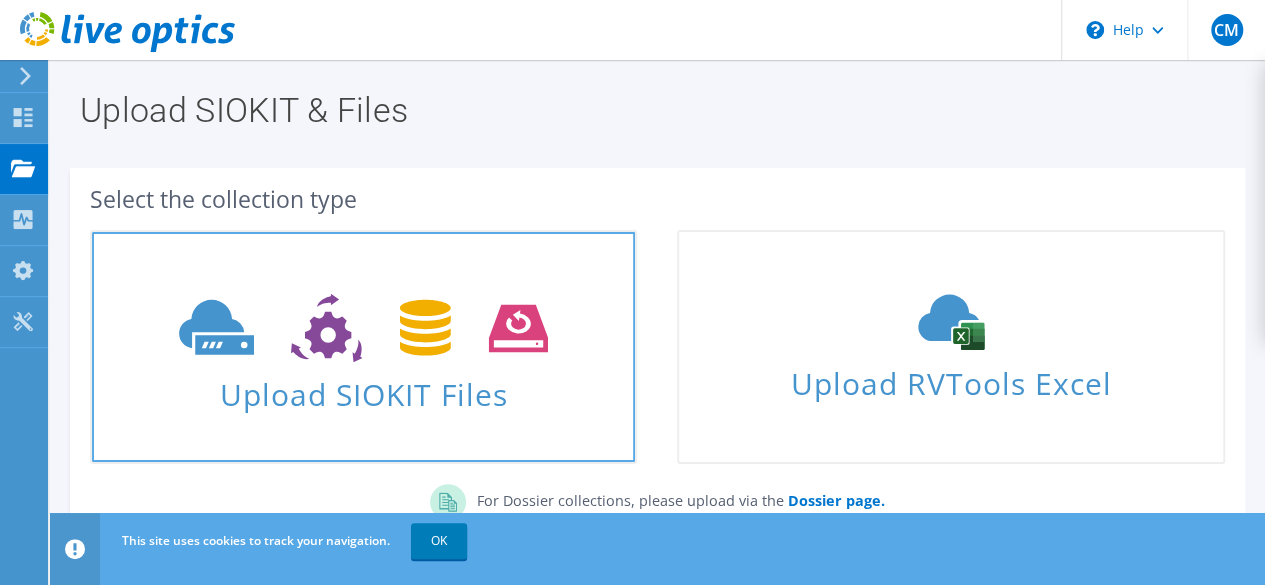 scroll, scrollTop: 0, scrollLeft: 0, axis: both 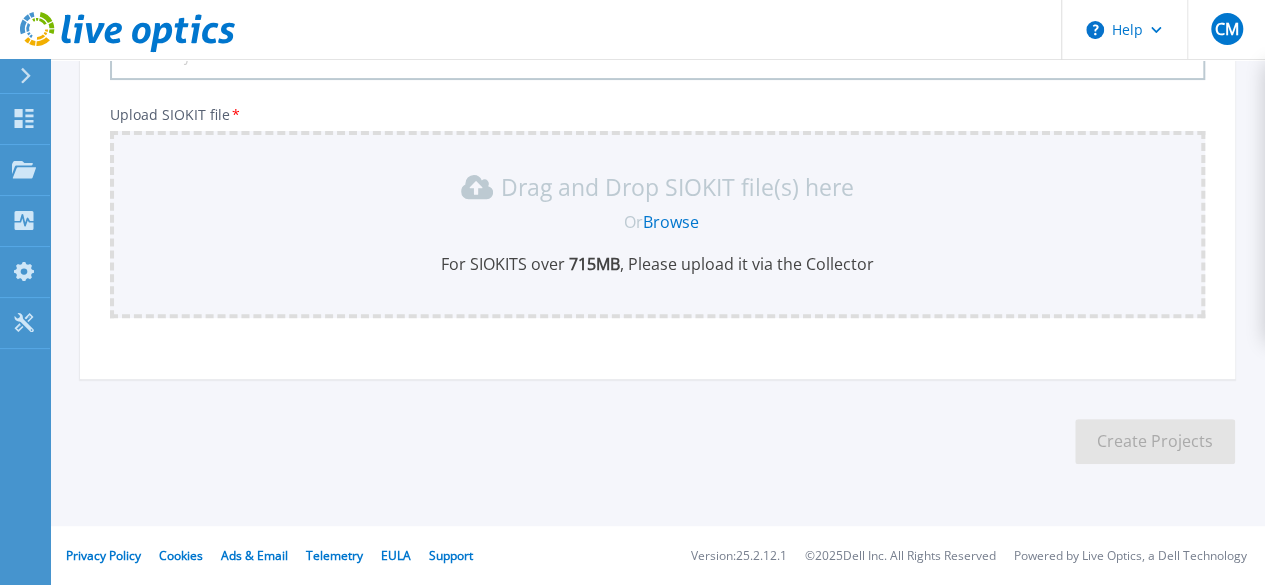click on "Browse" at bounding box center [671, 222] 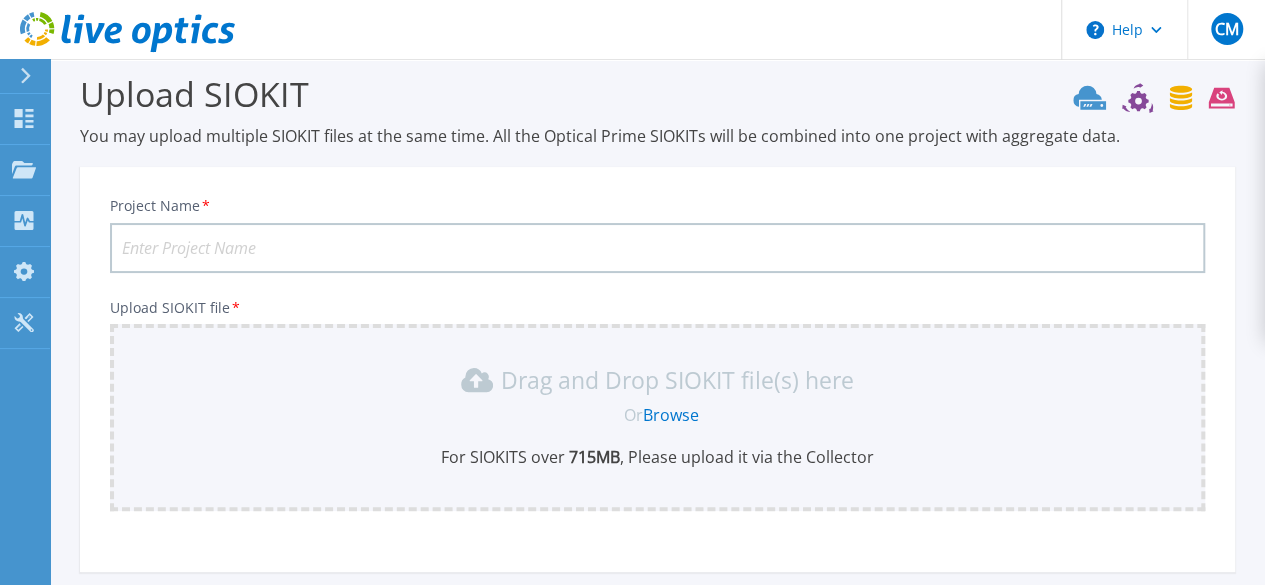 scroll, scrollTop: 0, scrollLeft: 0, axis: both 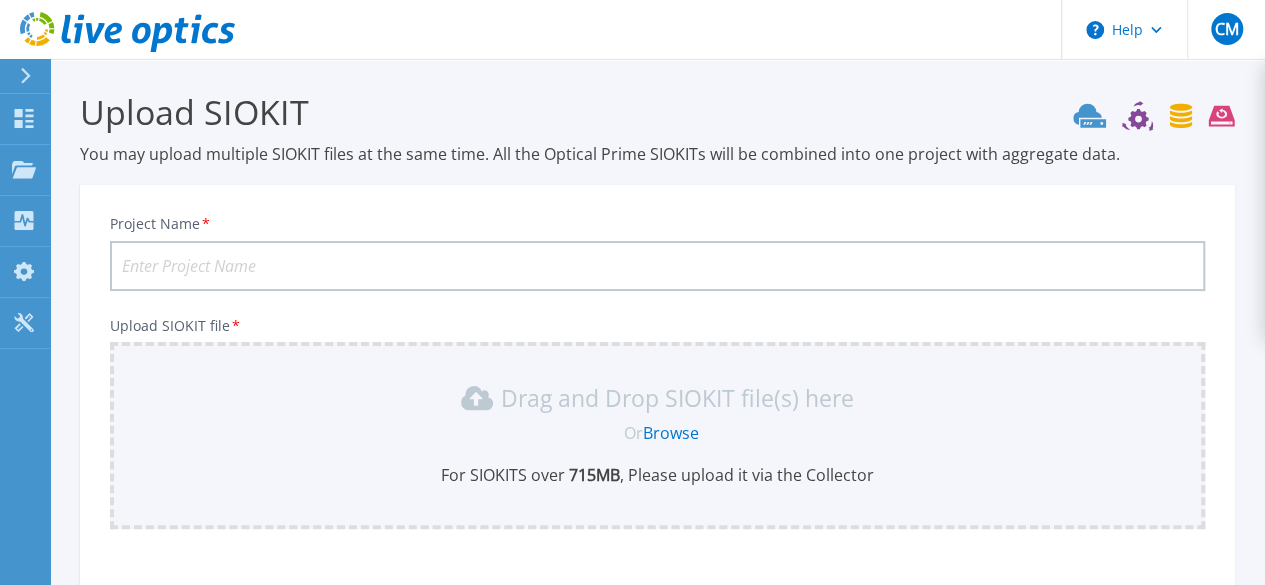 click on "Project Name *" at bounding box center [657, 266] 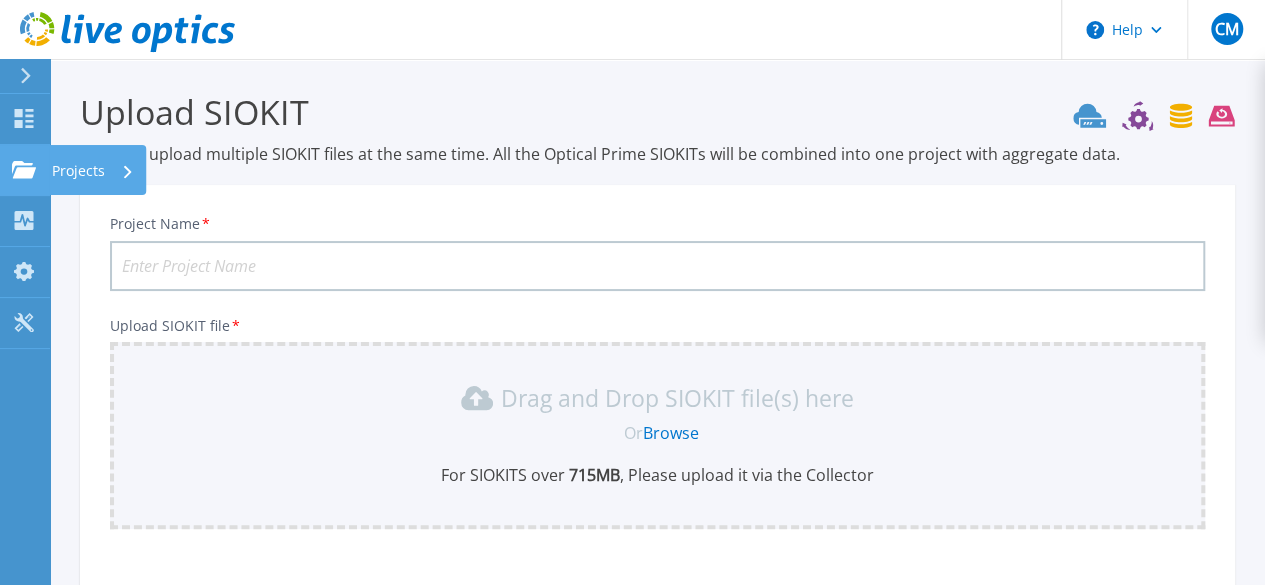 click on "Projects" at bounding box center [78, 171] 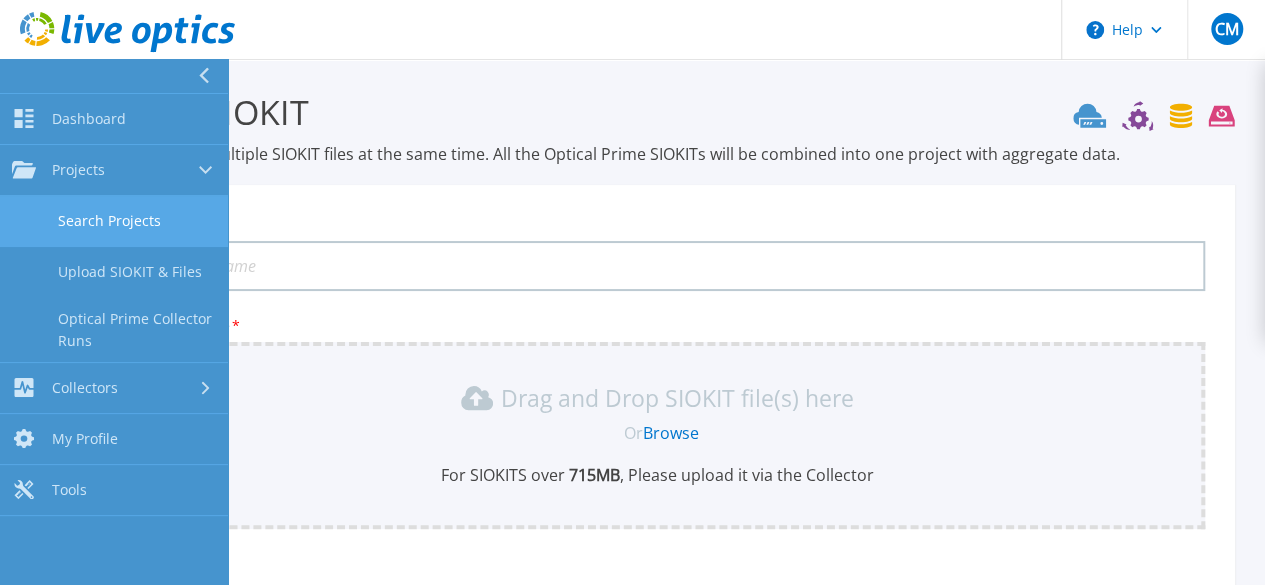 click on "Search Projects" at bounding box center [114, 221] 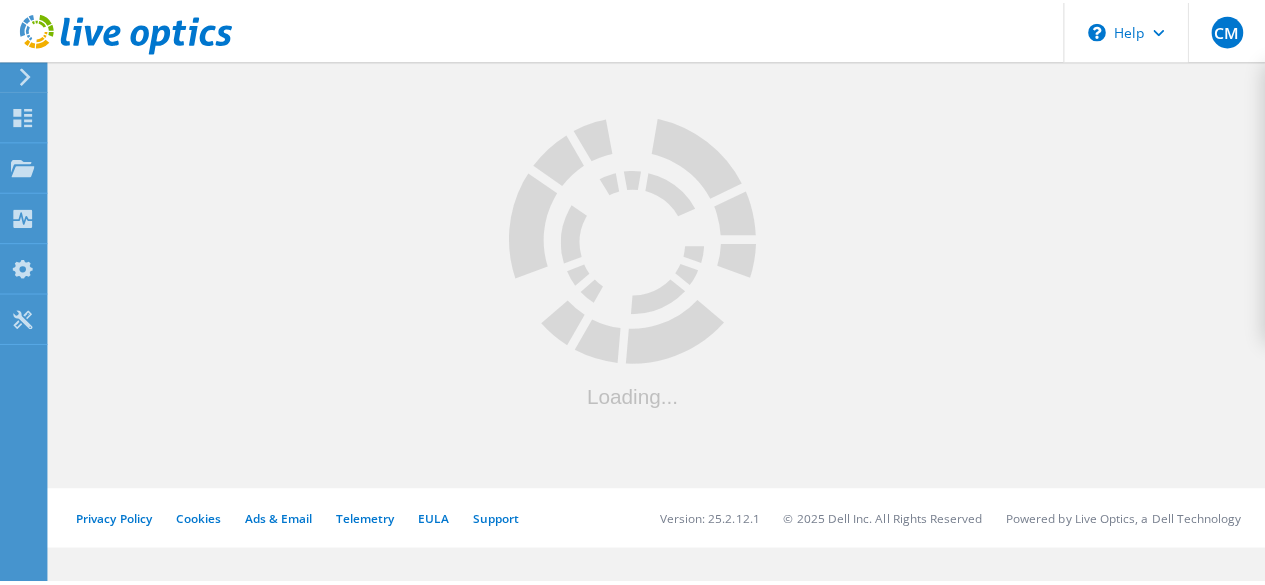 scroll, scrollTop: 0, scrollLeft: 0, axis: both 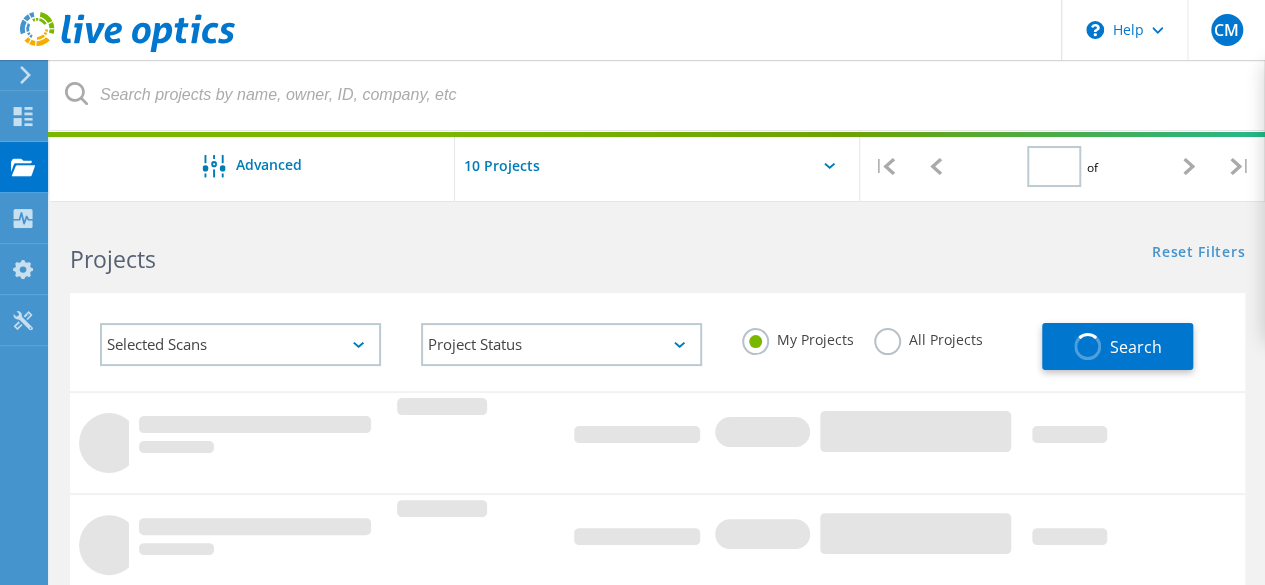 type on "1" 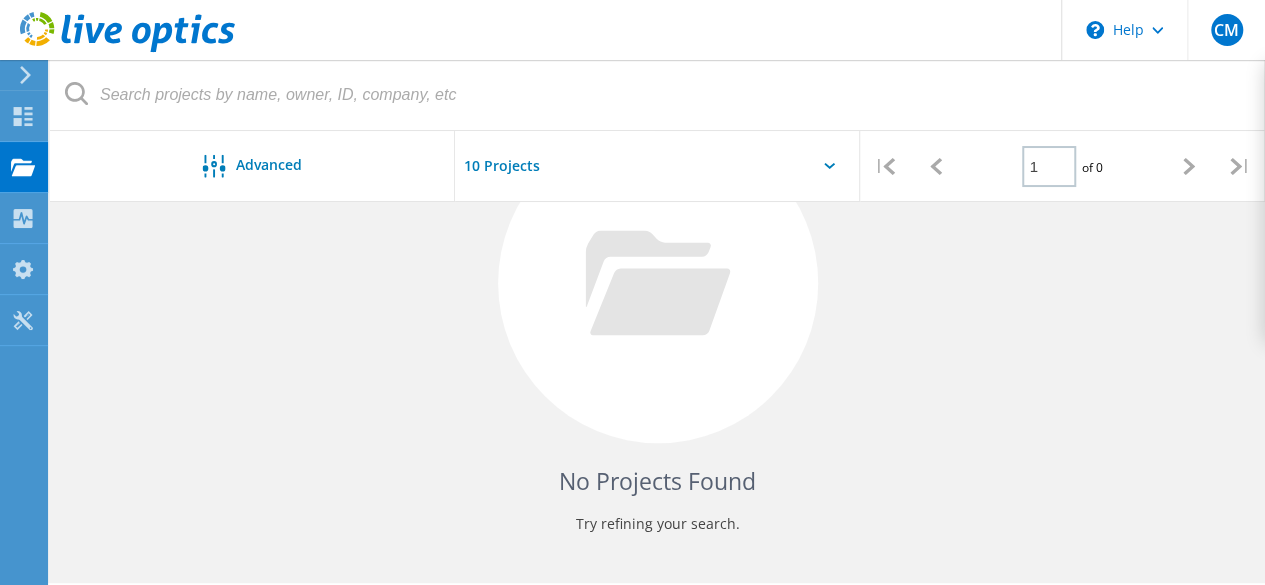 scroll, scrollTop: 406, scrollLeft: 0, axis: vertical 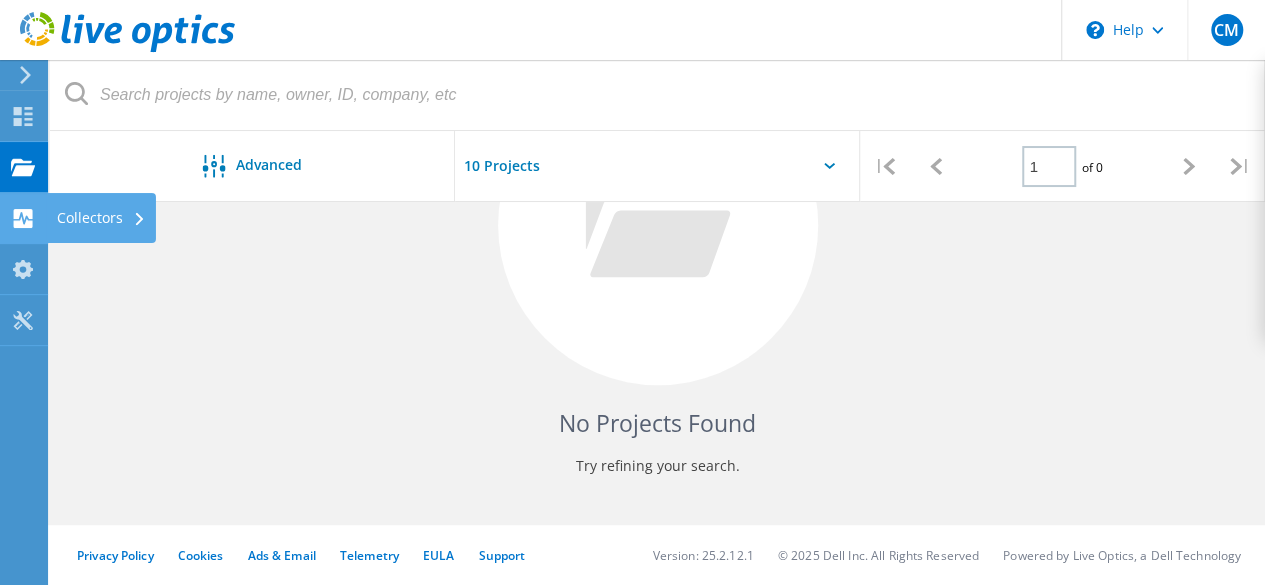 click on "Collectors" at bounding box center [-66, 218] 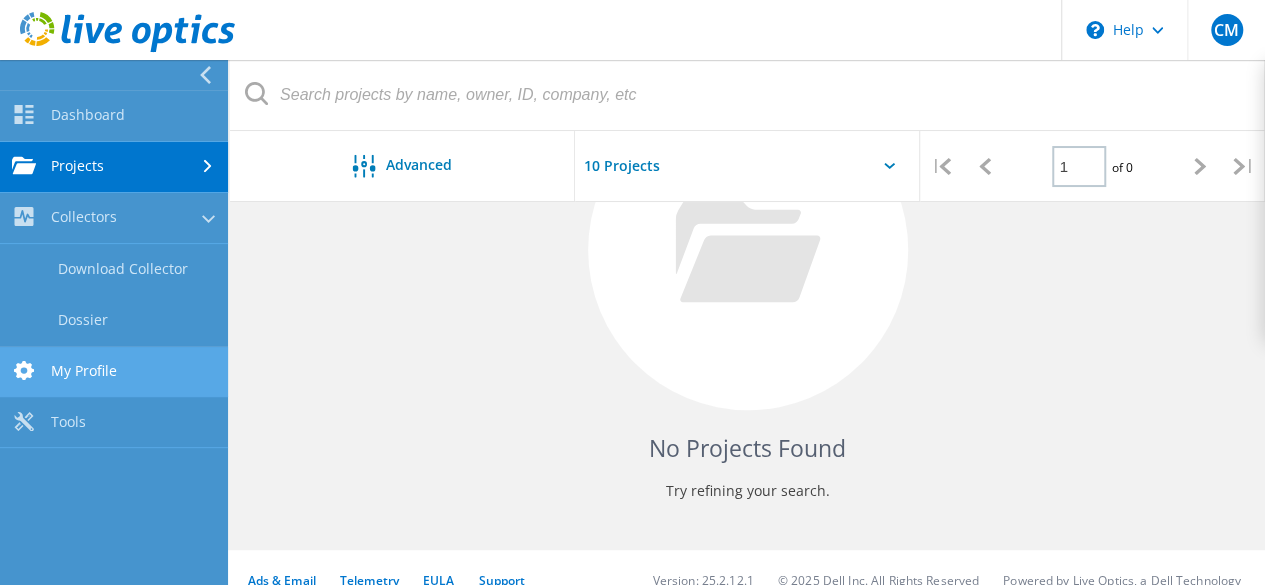 click on "My Profile" at bounding box center [114, 372] 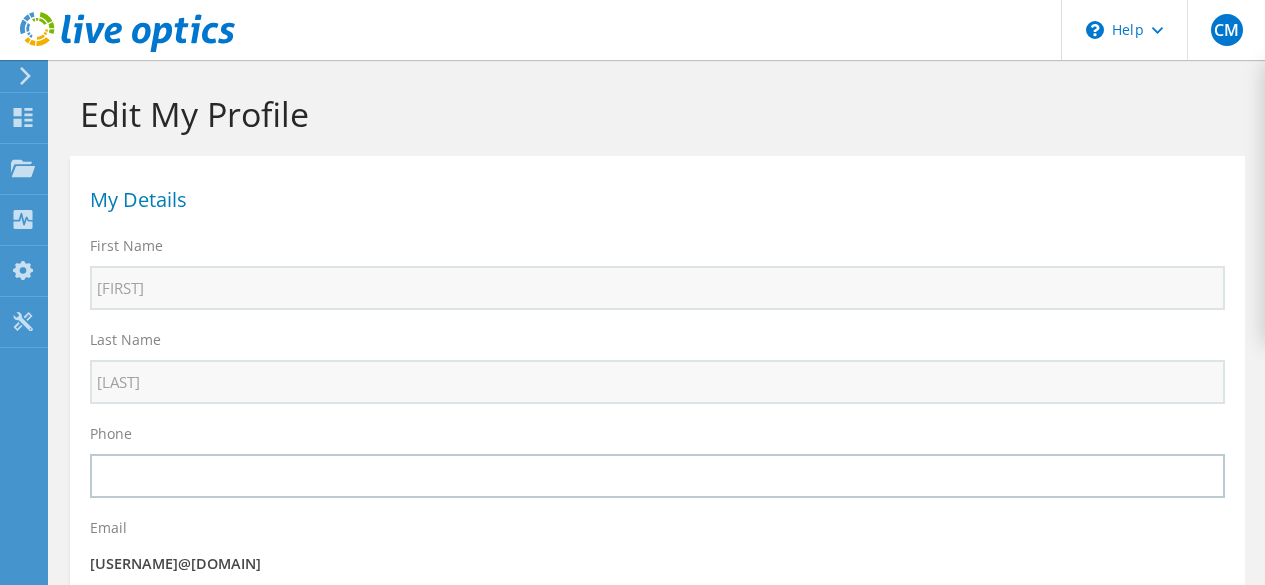 select on "101" 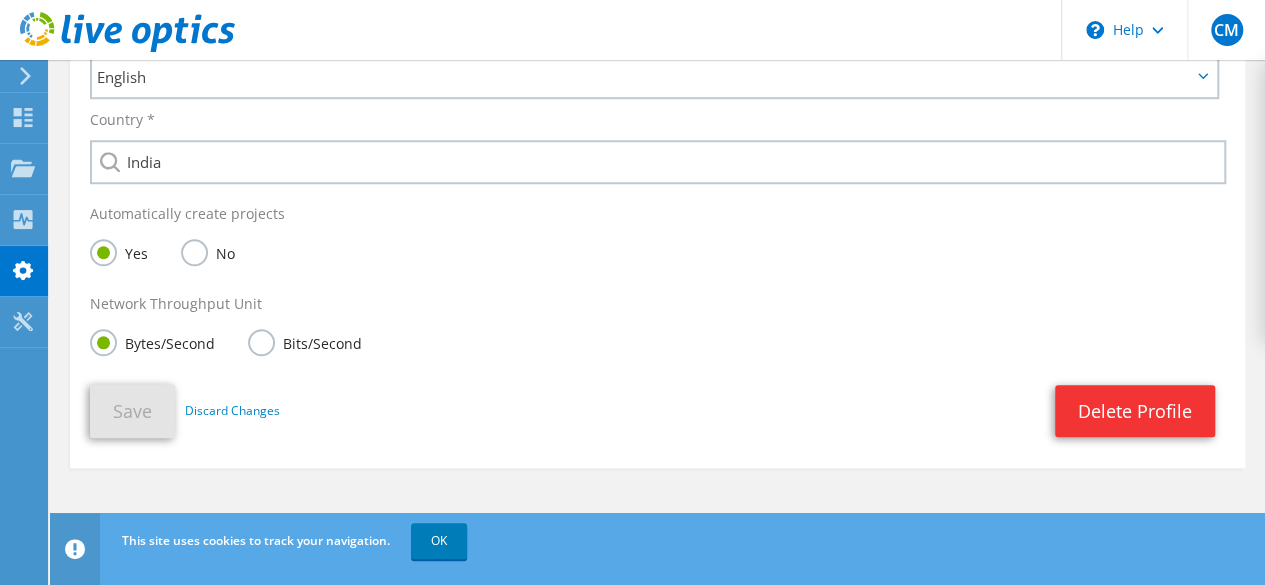 scroll, scrollTop: 748, scrollLeft: 0, axis: vertical 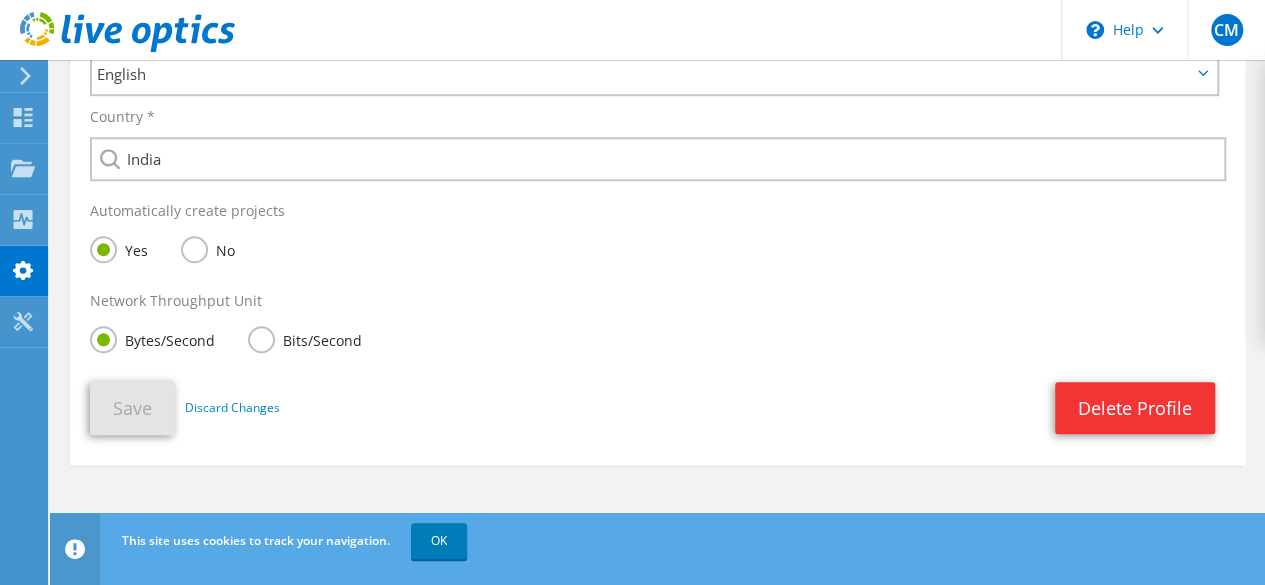 click 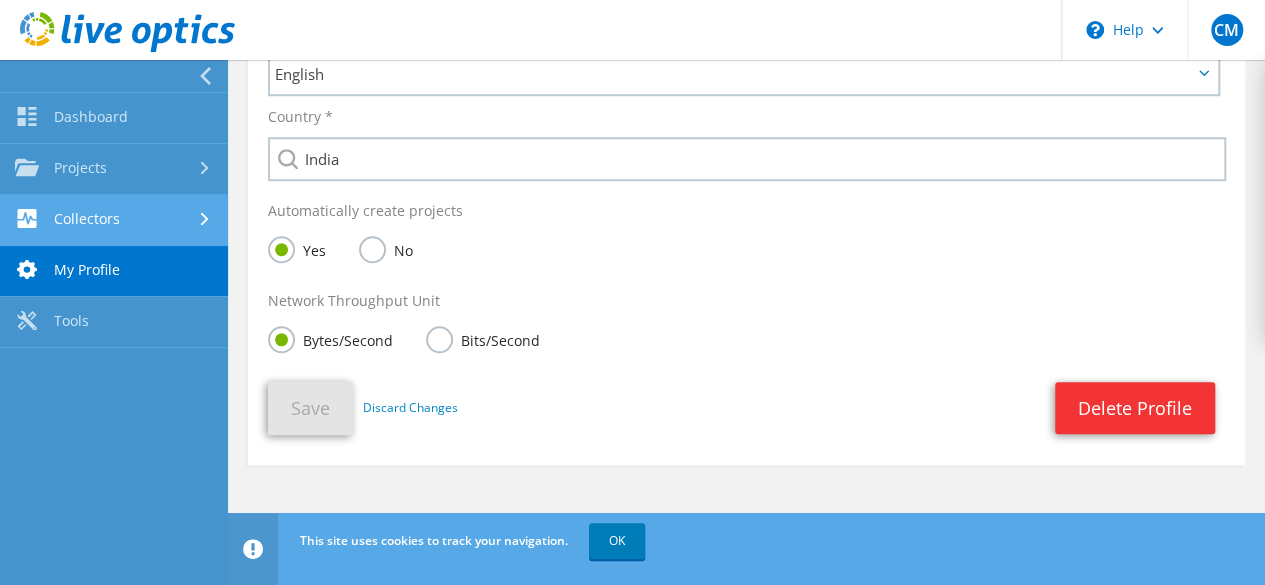 click on "Collectors" at bounding box center (114, 220) 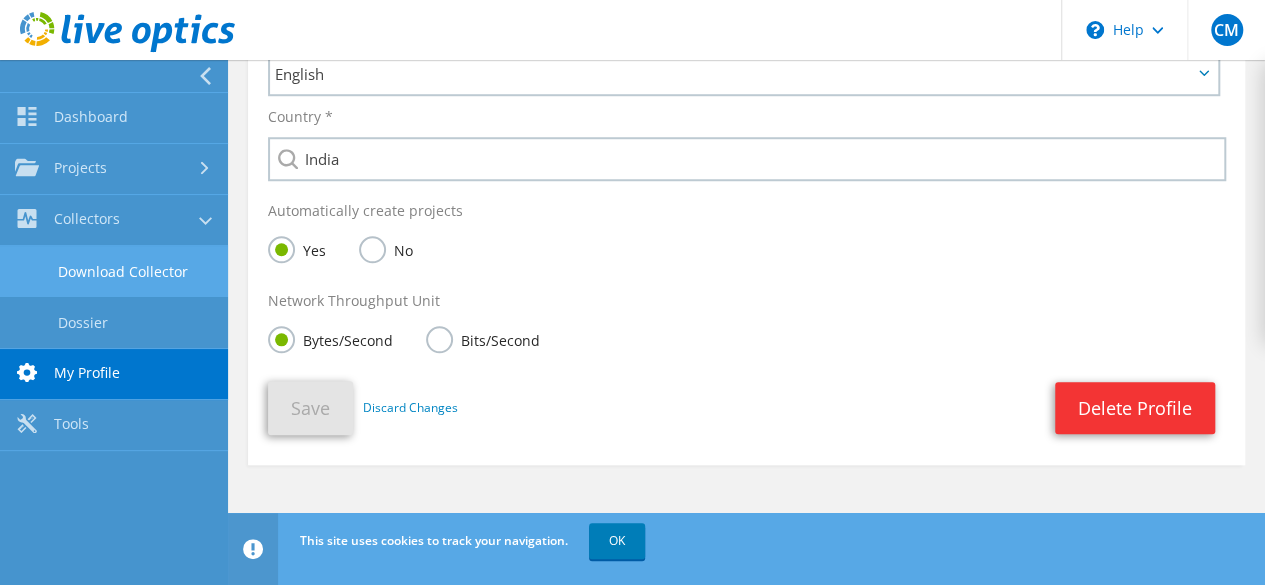 click on "Download Collector" at bounding box center (114, 271) 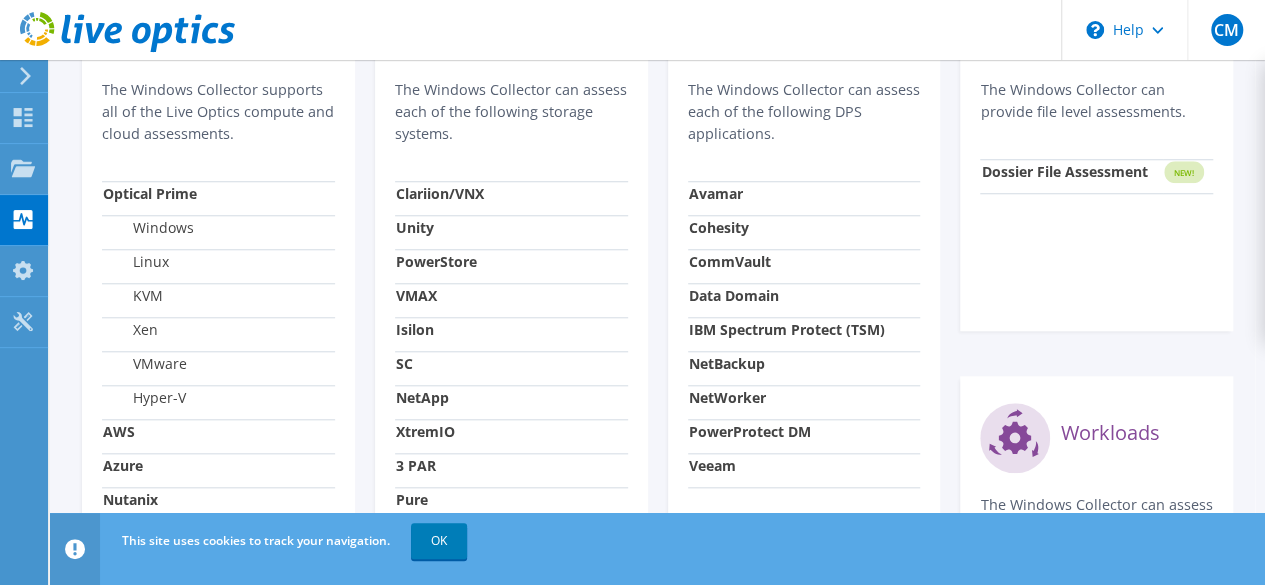 scroll, scrollTop: 800, scrollLeft: 0, axis: vertical 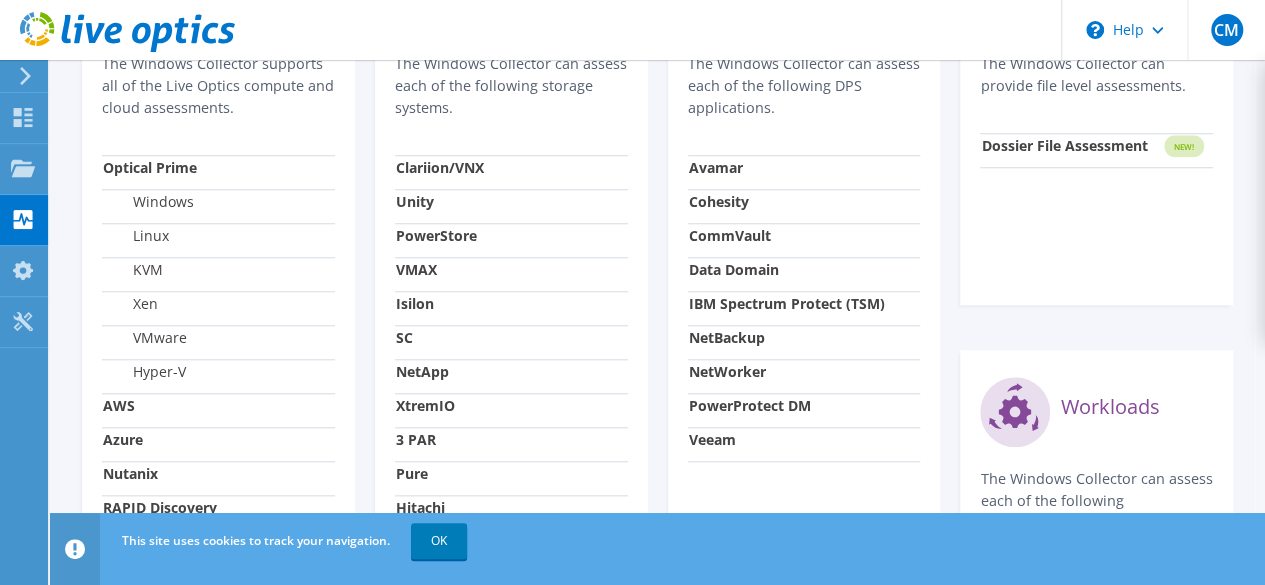 click on "Avamar" at bounding box center (804, 172) 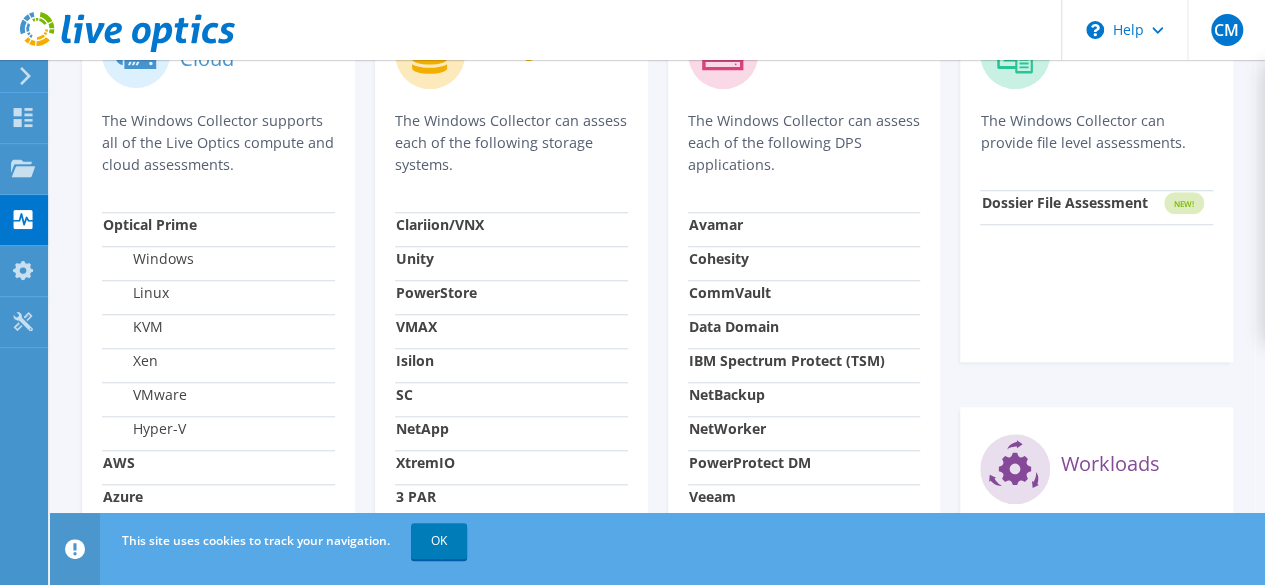 scroll, scrollTop: 714, scrollLeft: 0, axis: vertical 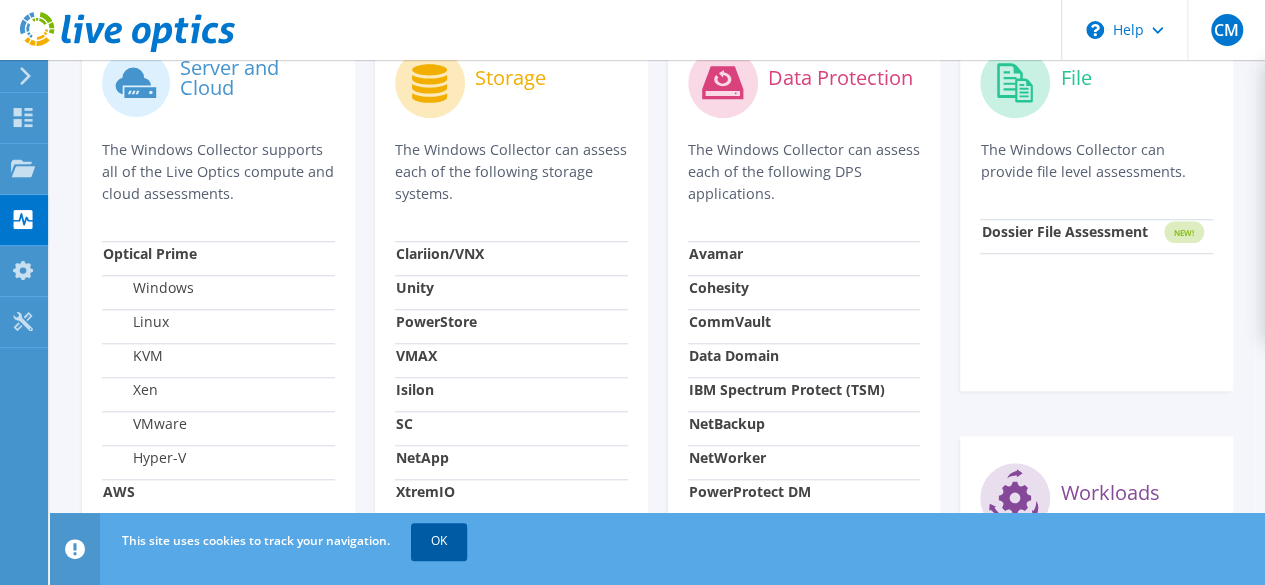 click on "OK" at bounding box center [439, 541] 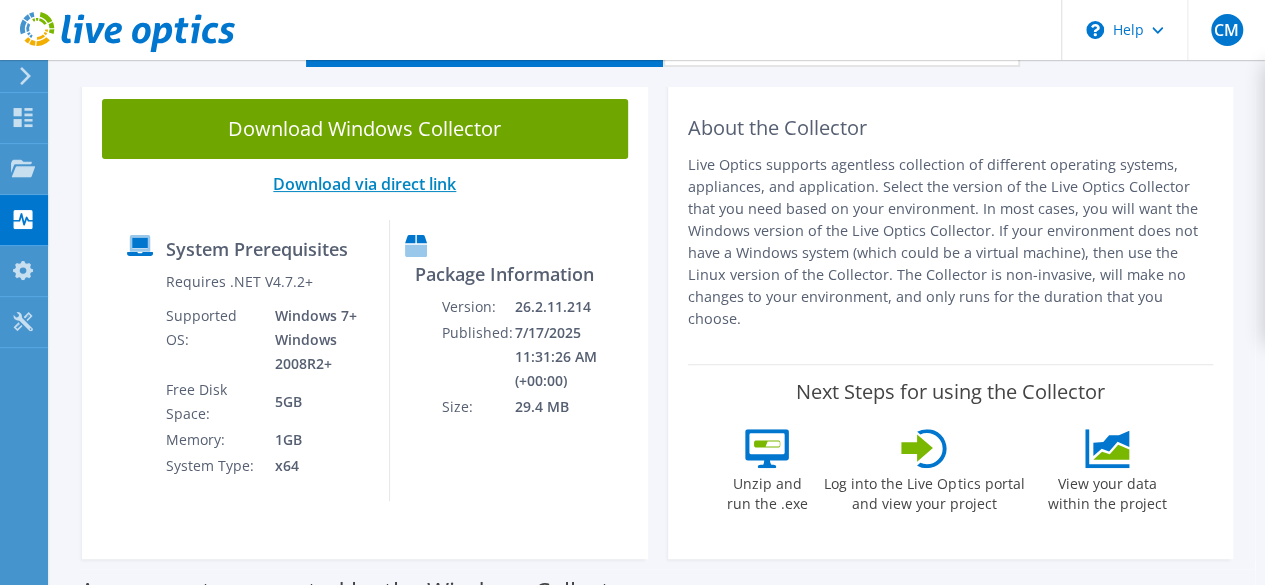 scroll, scrollTop: 0, scrollLeft: 0, axis: both 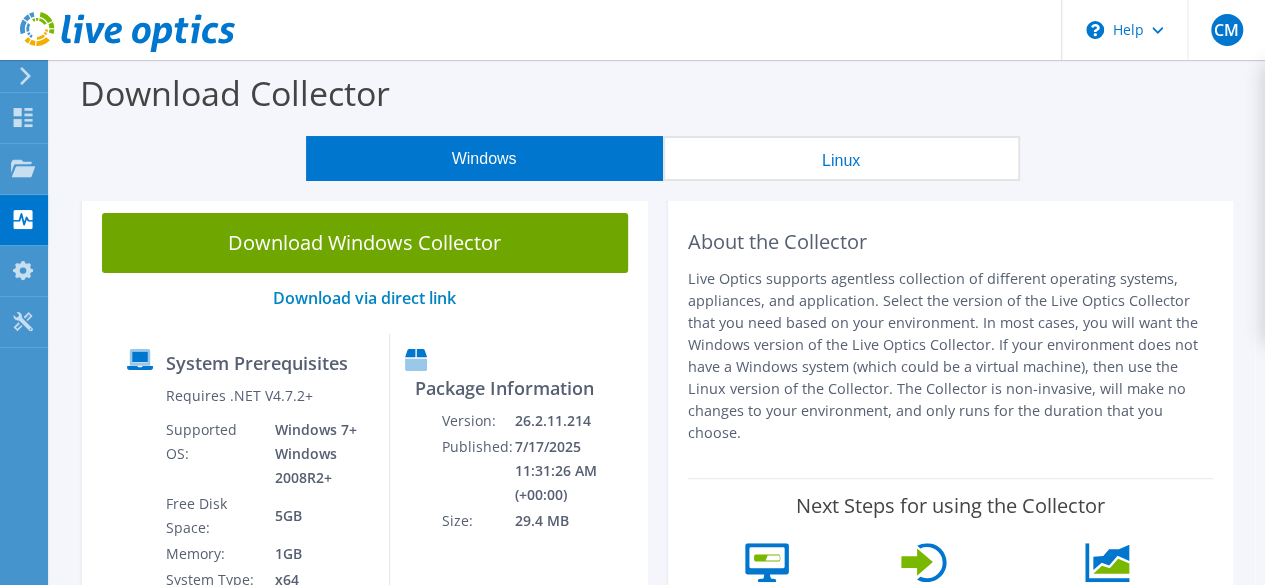 click on "Linux" at bounding box center [841, 158] 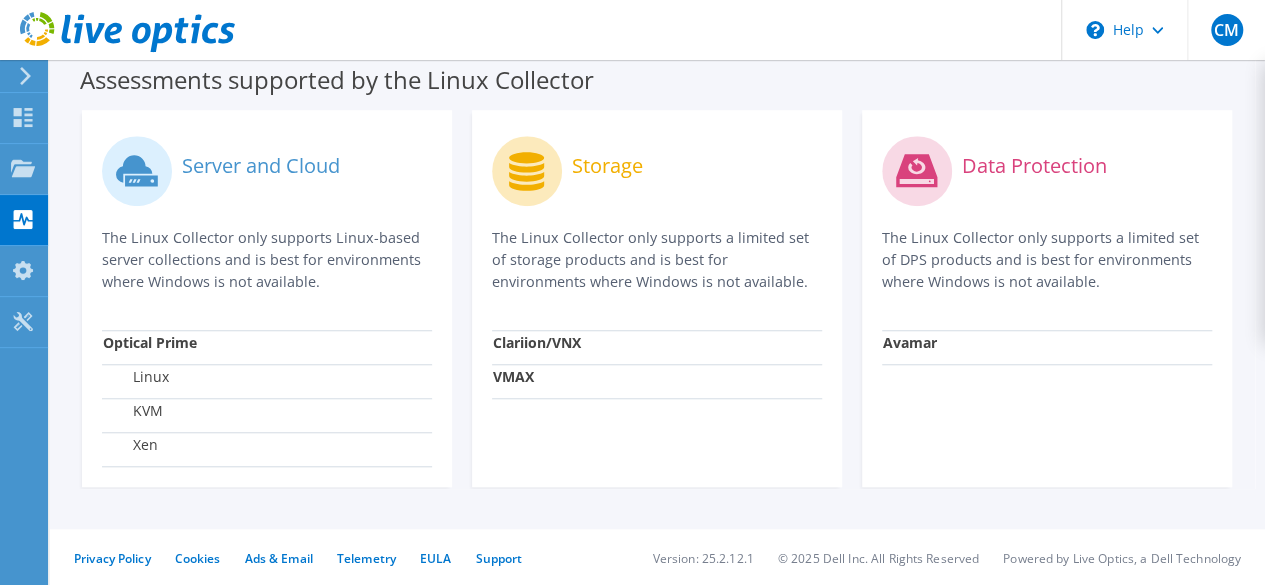 scroll, scrollTop: 648, scrollLeft: 0, axis: vertical 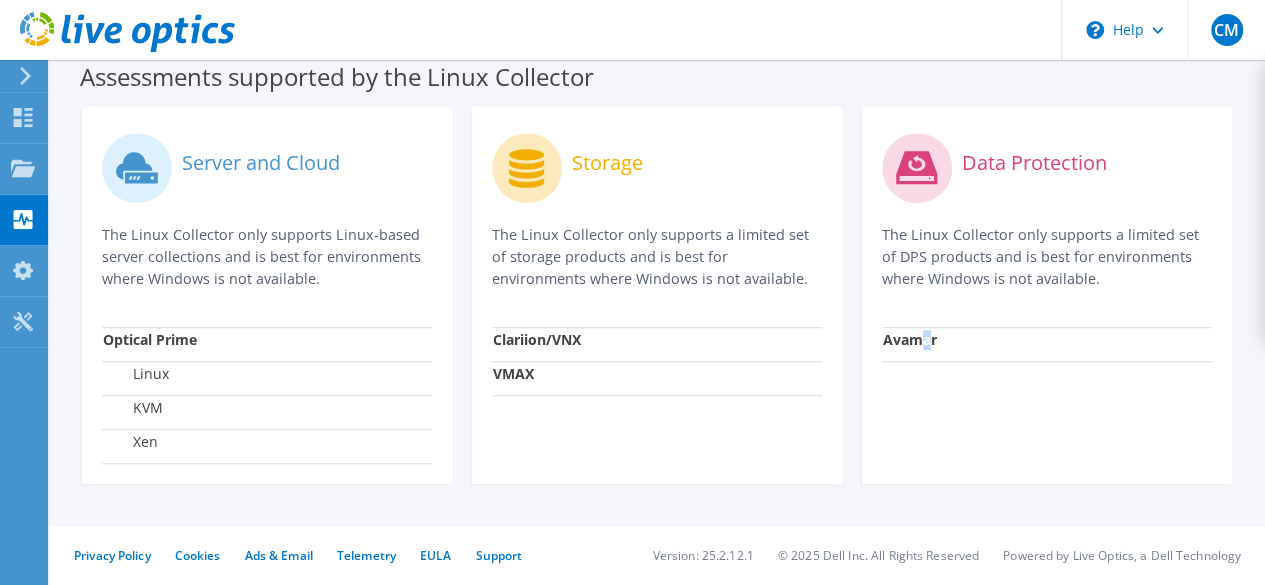 click on "Avamar" at bounding box center [910, 339] 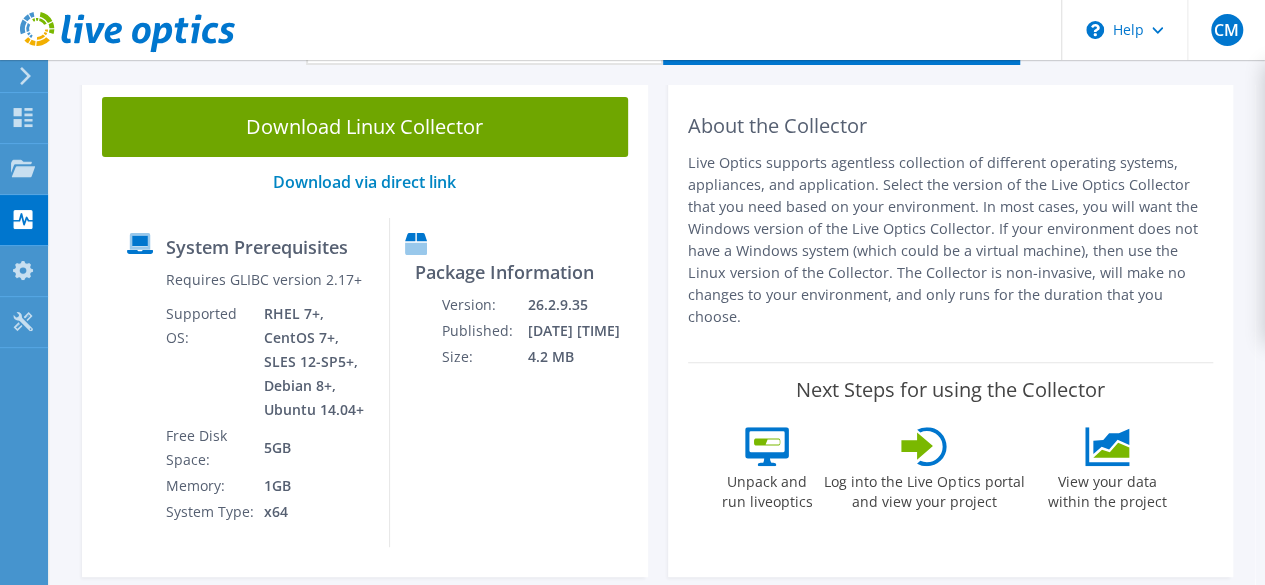 scroll, scrollTop: 0, scrollLeft: 0, axis: both 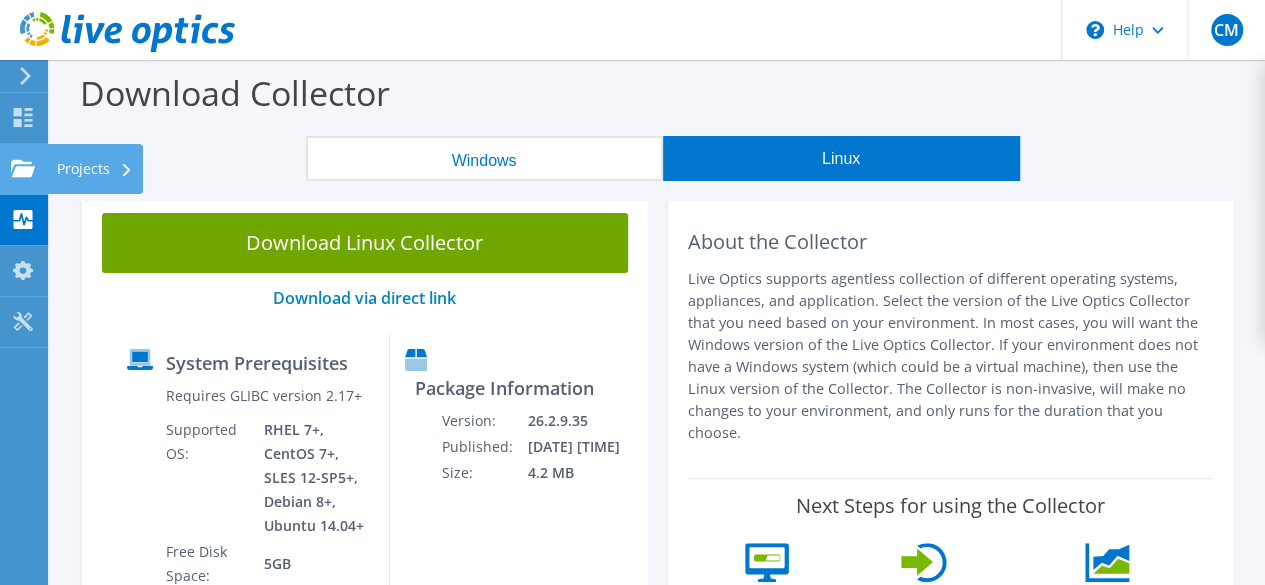 click on "Projects" at bounding box center [-66, 169] 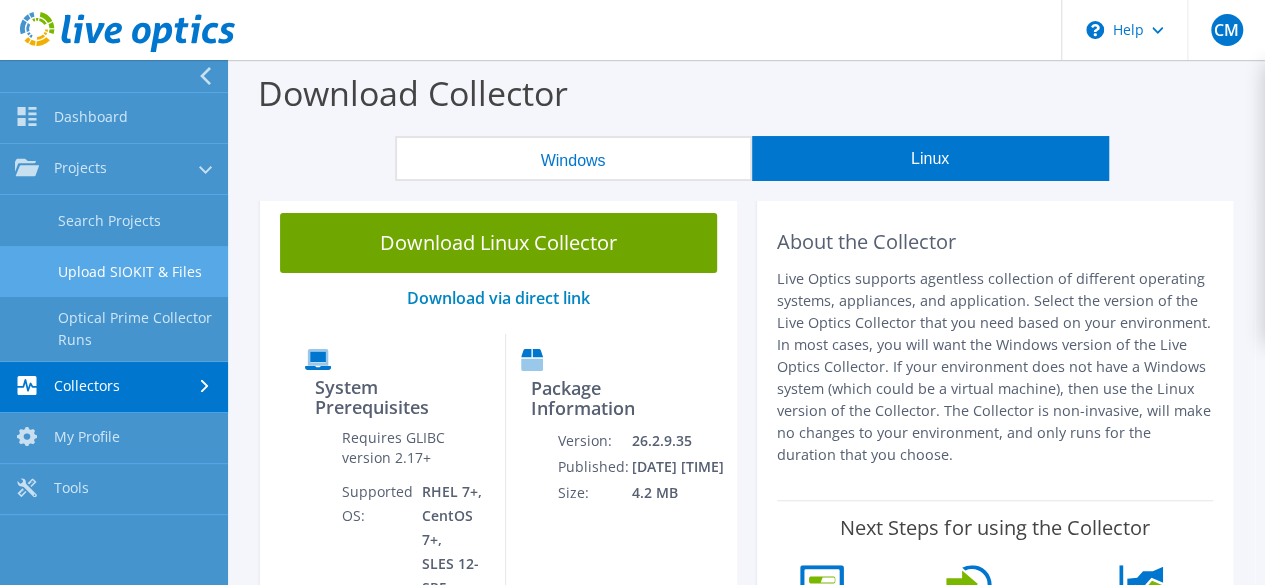 click on "Upload SIOKIT & Files" at bounding box center [114, 271] 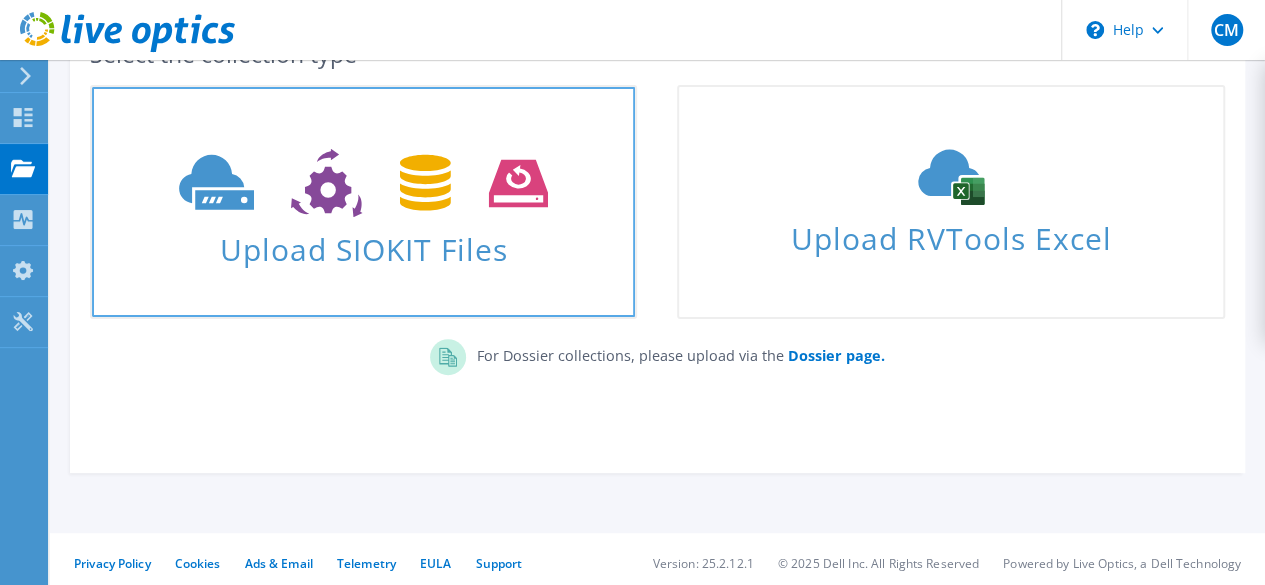 scroll, scrollTop: 152, scrollLeft: 0, axis: vertical 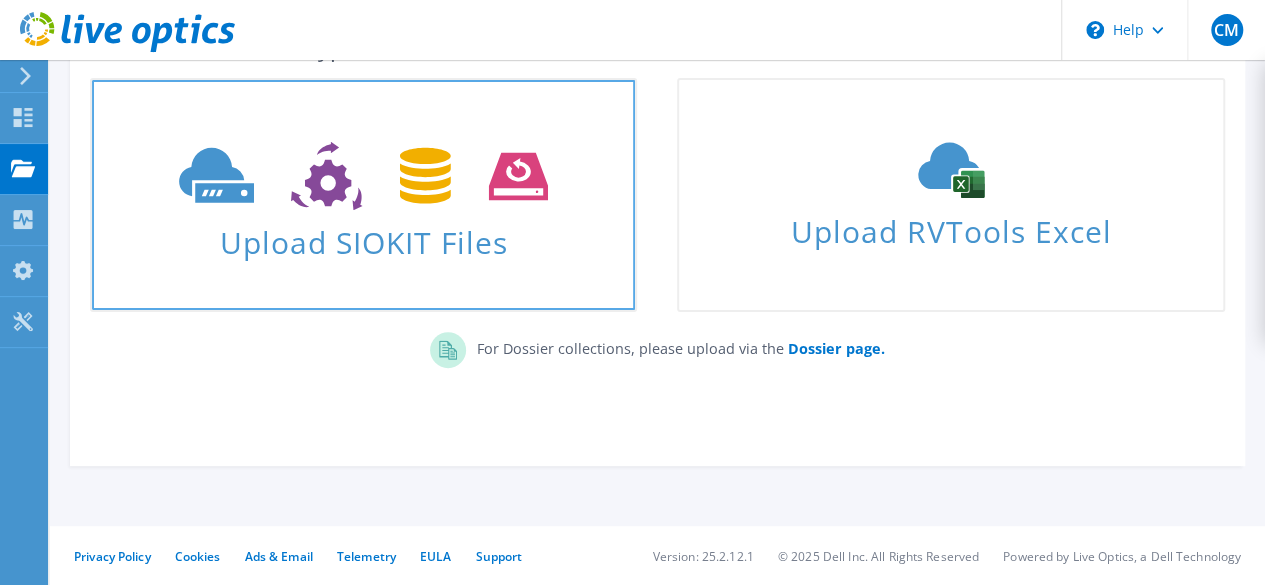 click 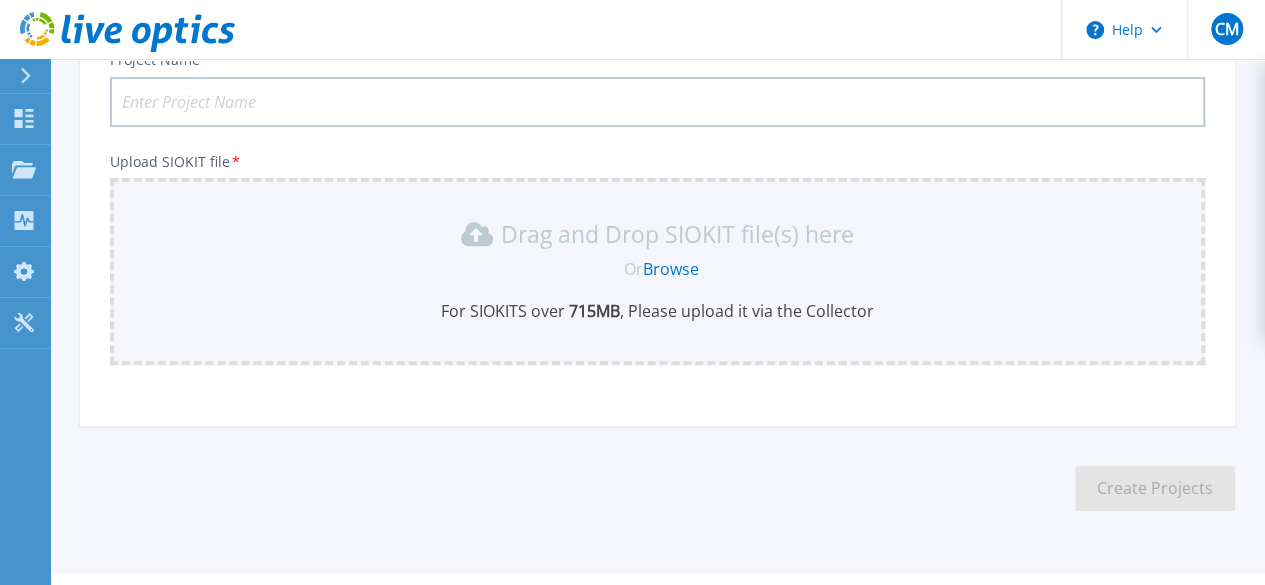 scroll, scrollTop: 211, scrollLeft: 0, axis: vertical 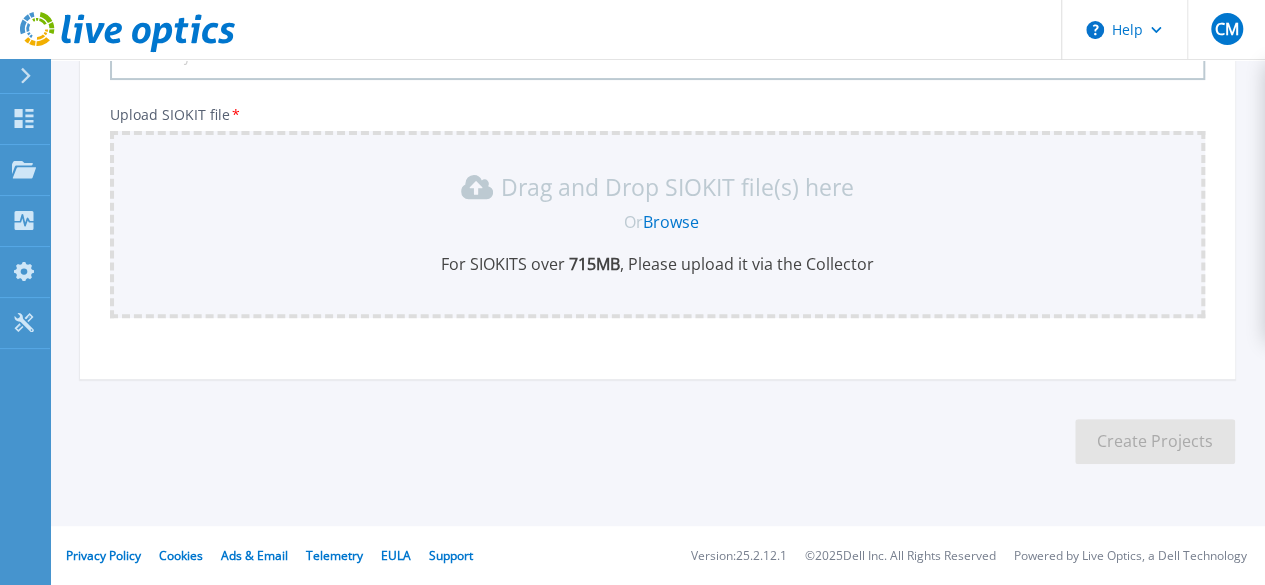click on "Browse" at bounding box center [671, 222] 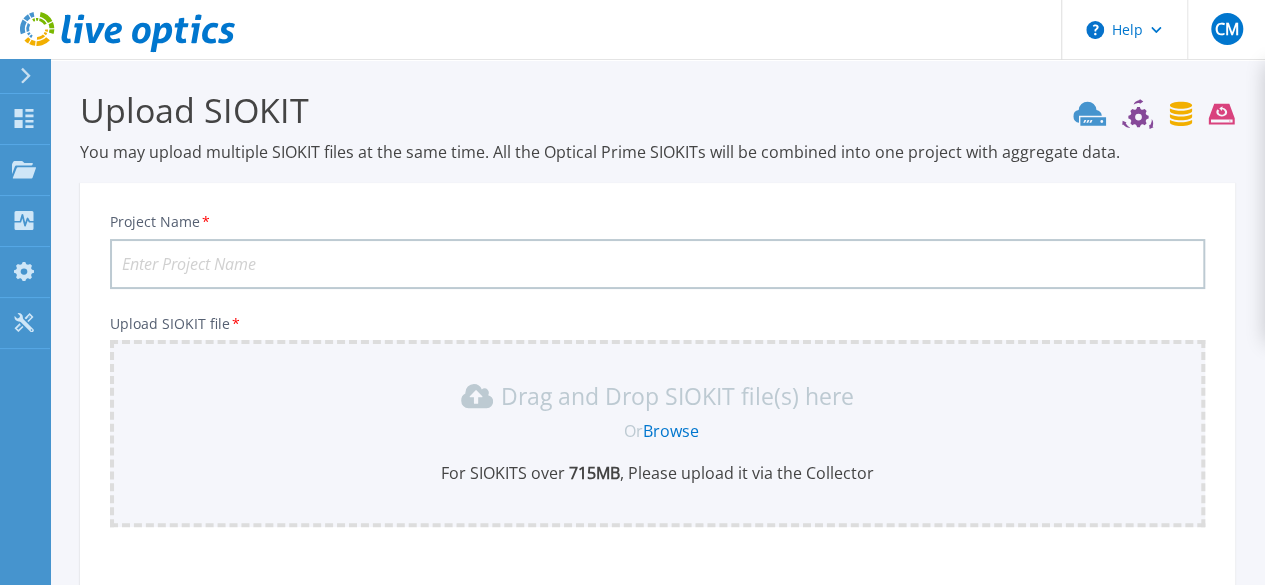 scroll, scrollTop: 0, scrollLeft: 0, axis: both 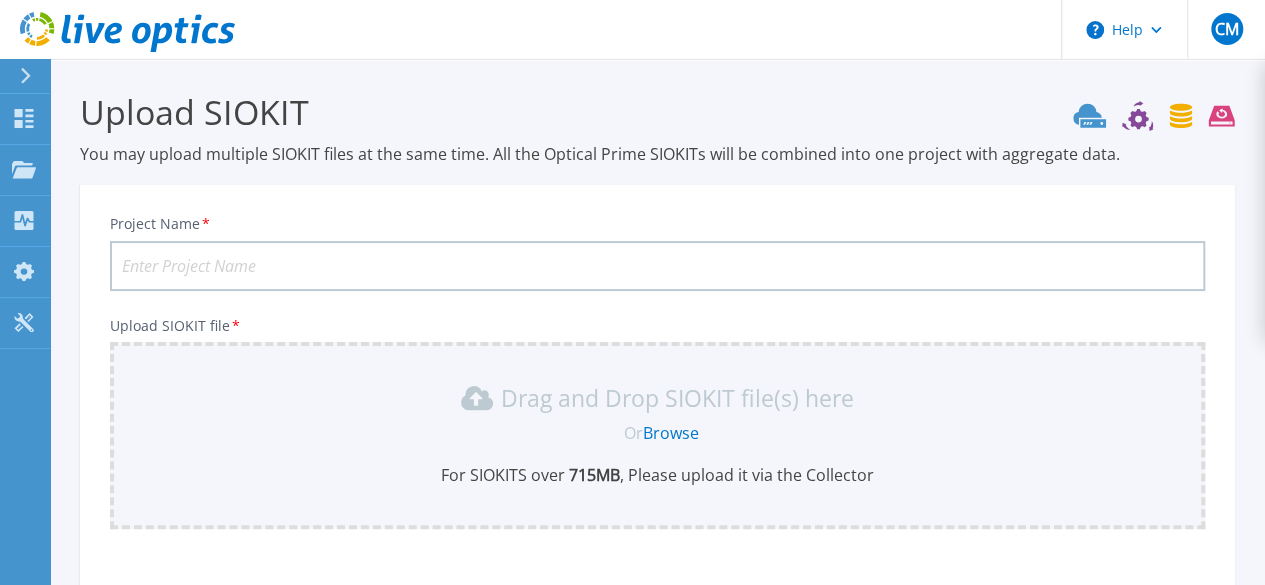 click on "Project Name *" at bounding box center [657, 266] 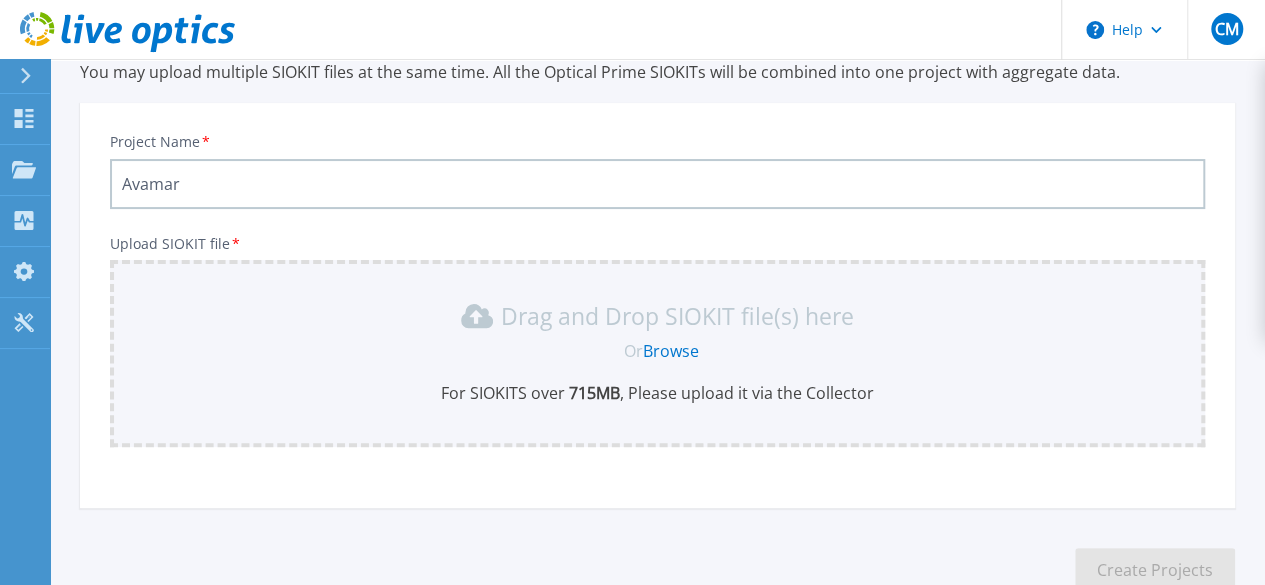 scroll, scrollTop: 200, scrollLeft: 0, axis: vertical 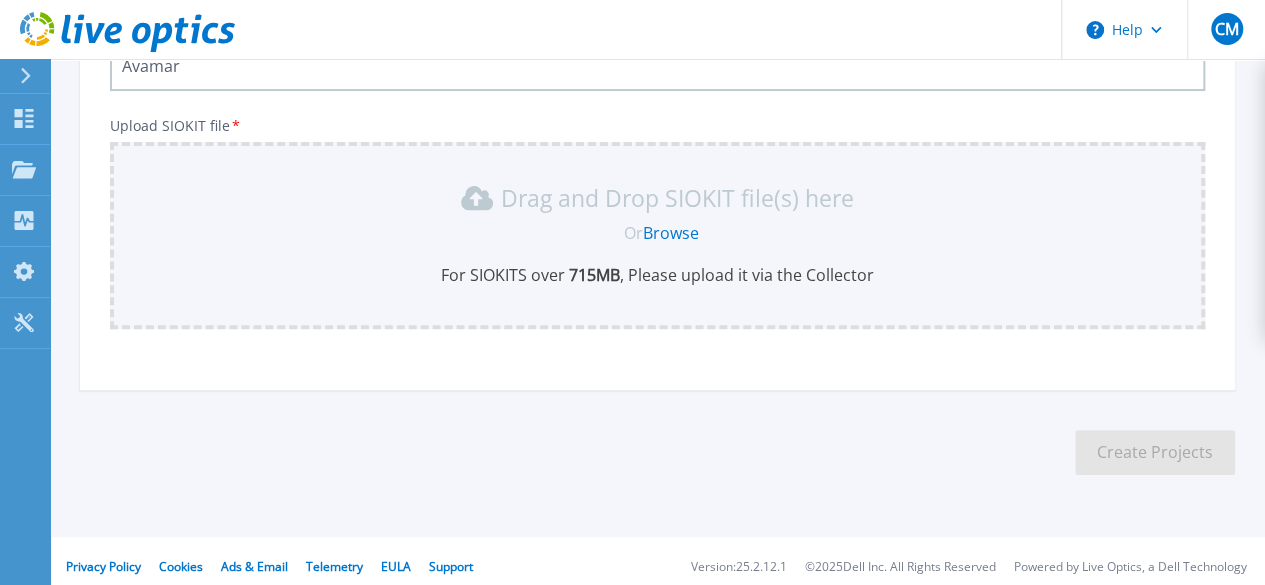 type on "Avamar" 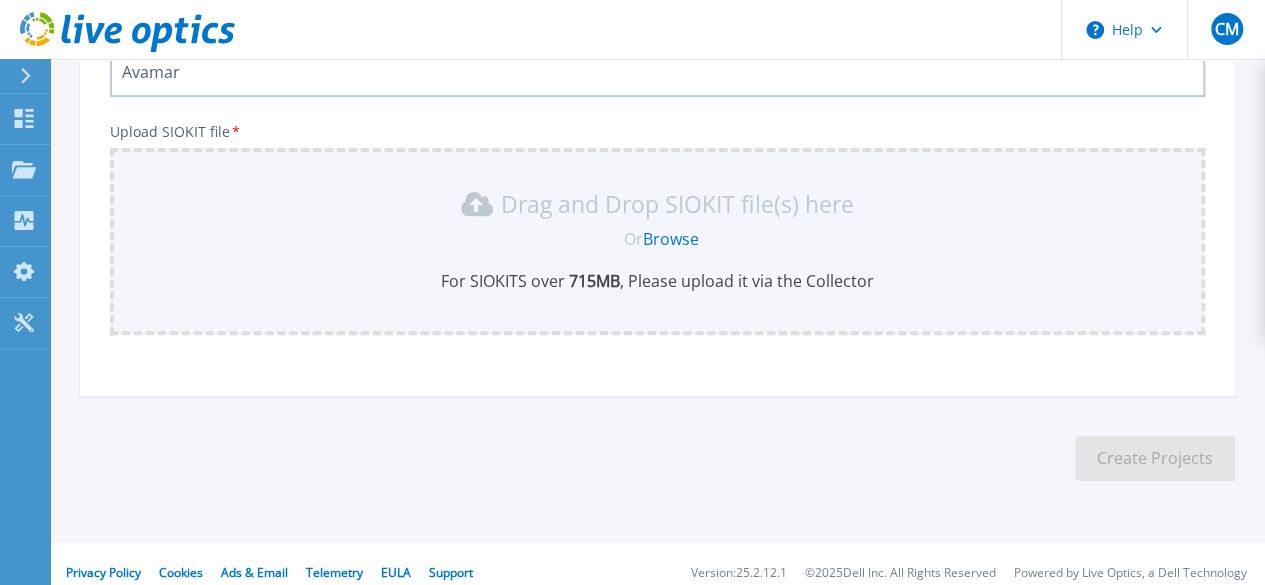 scroll, scrollTop: 211, scrollLeft: 0, axis: vertical 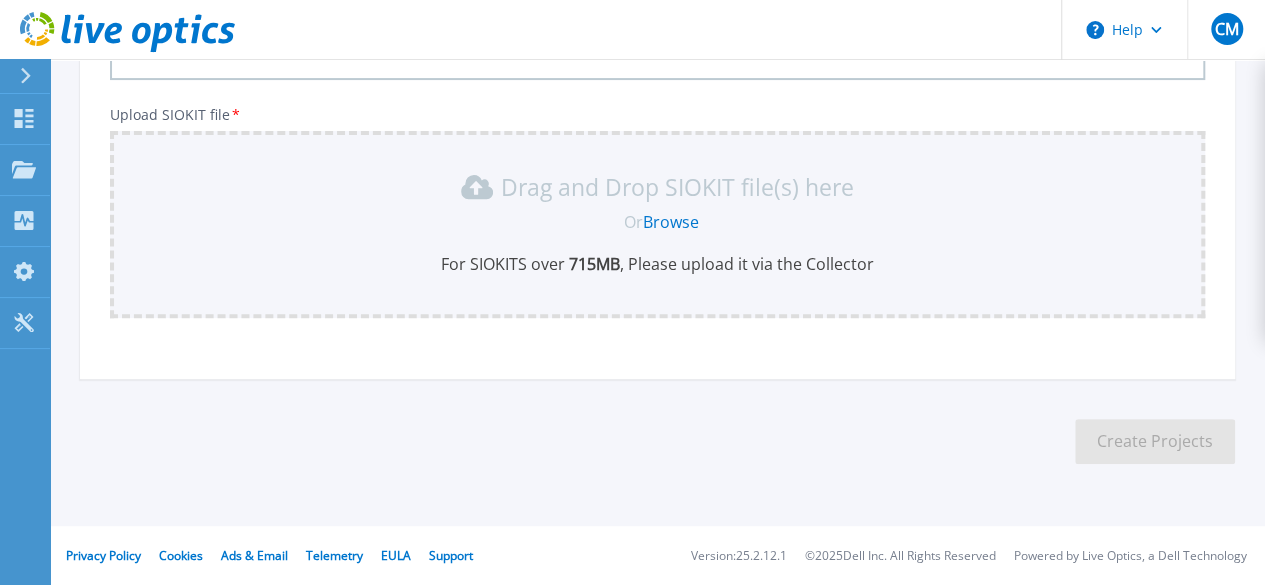 click on "Drag and Drop SIOKIT file(s) here" at bounding box center (677, 187) 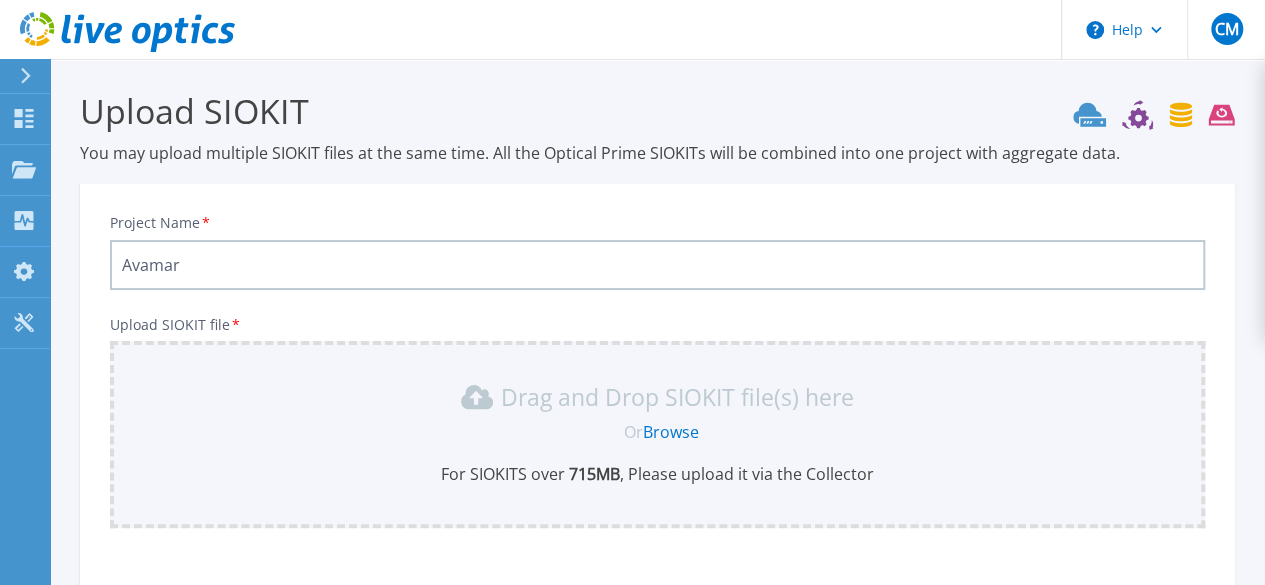 scroll, scrollTop: 0, scrollLeft: 0, axis: both 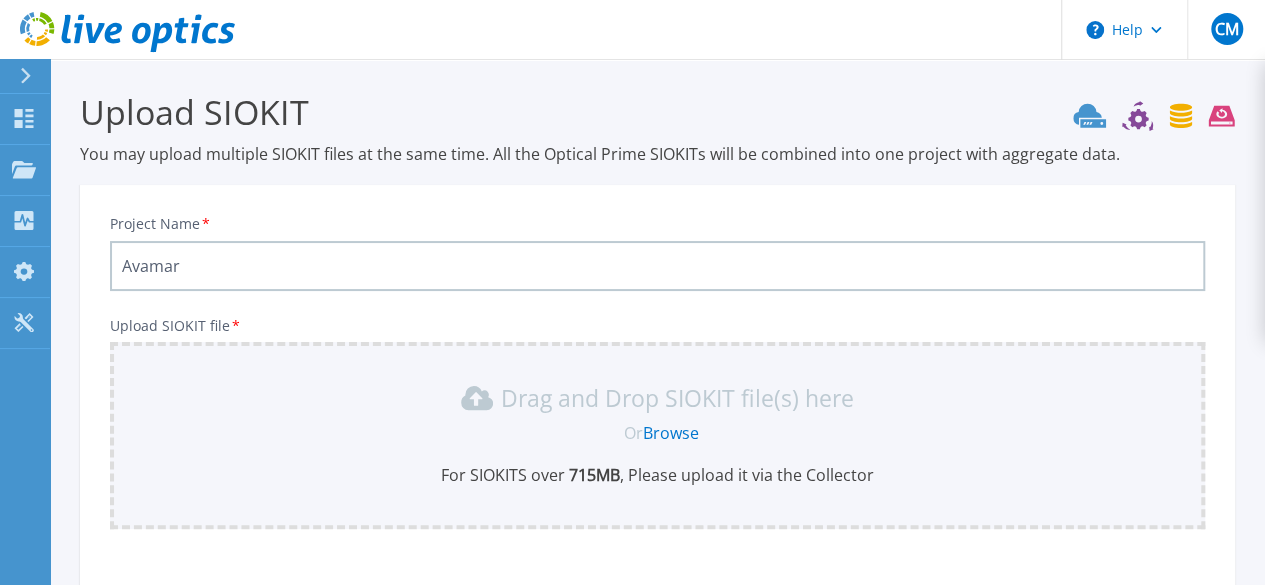 click 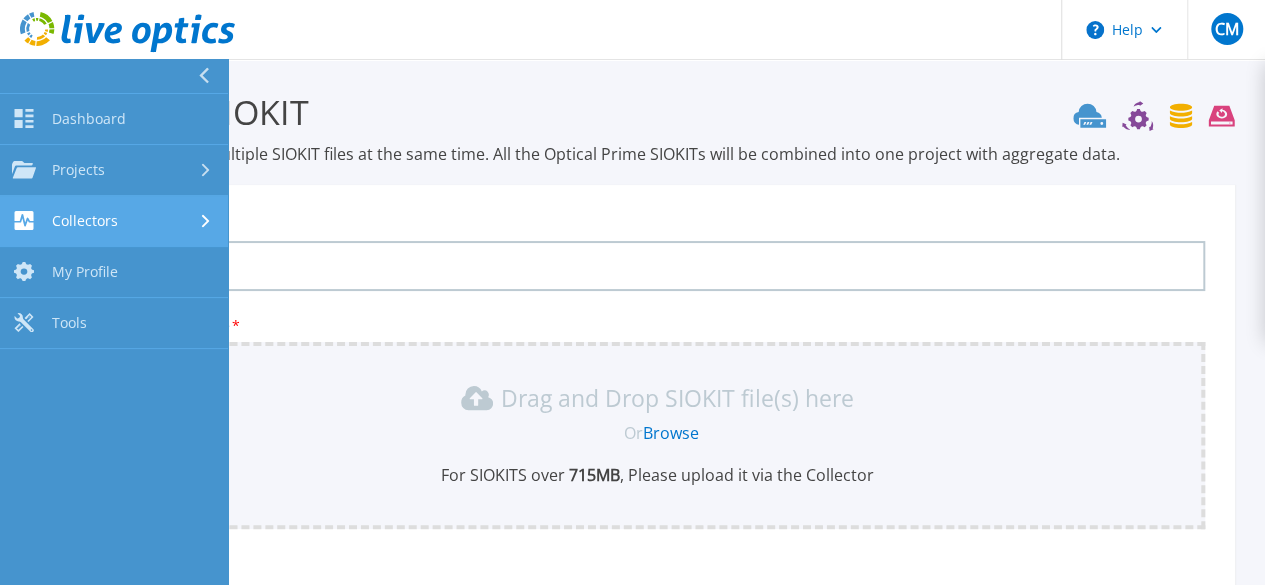 click on "Collectors" at bounding box center [85, 221] 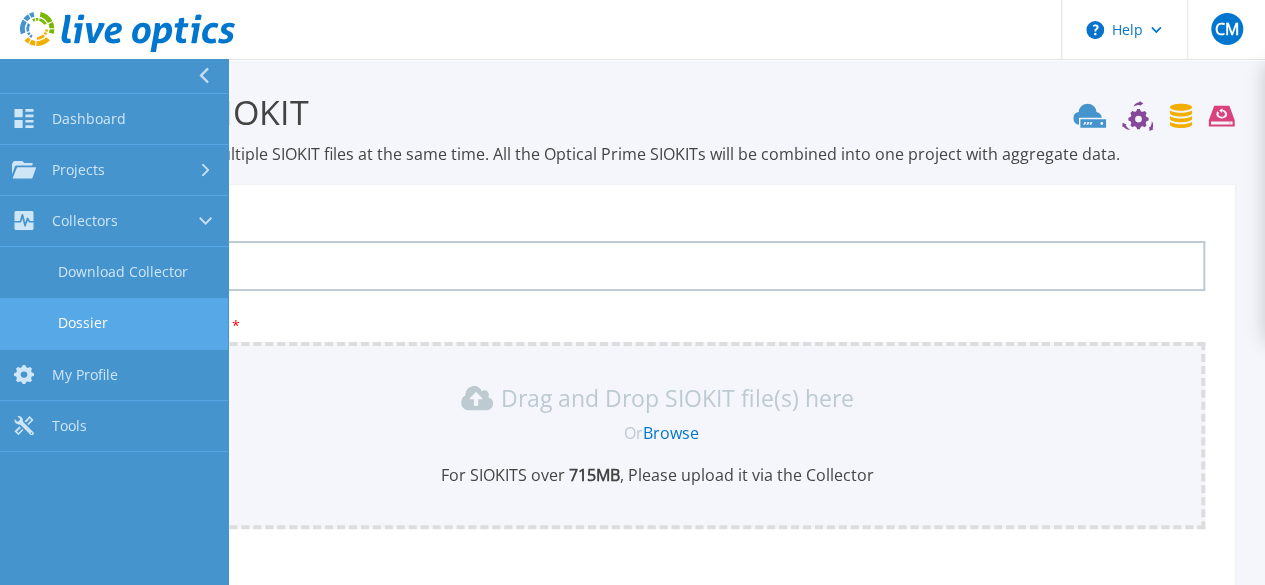 click on "Dossier" at bounding box center (114, 323) 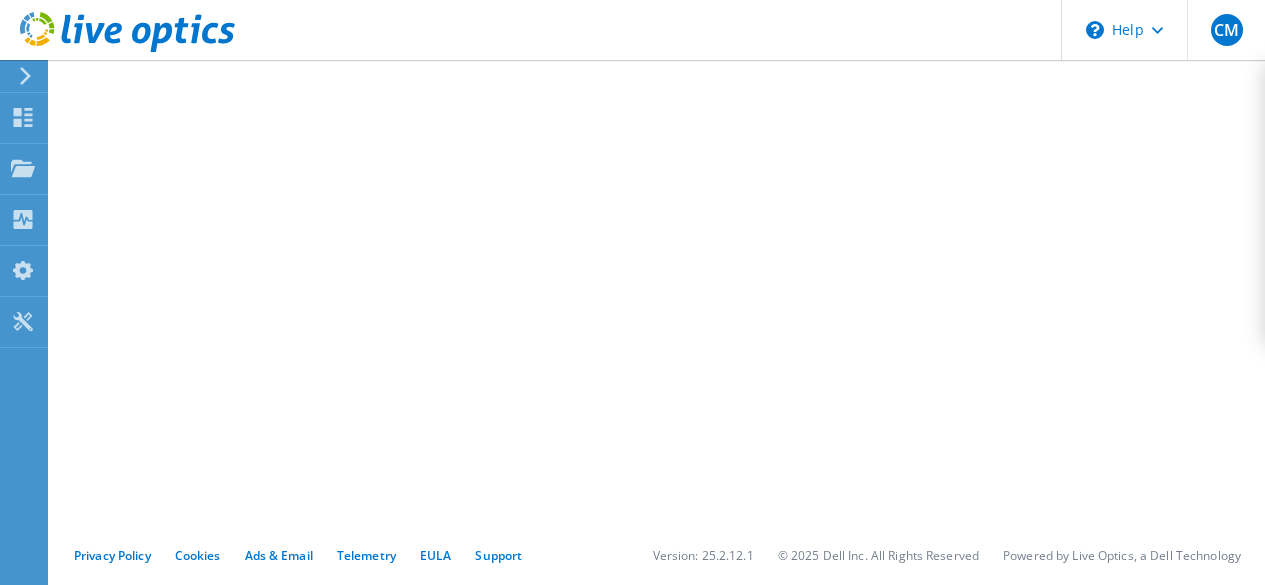 scroll, scrollTop: 0, scrollLeft: 0, axis: both 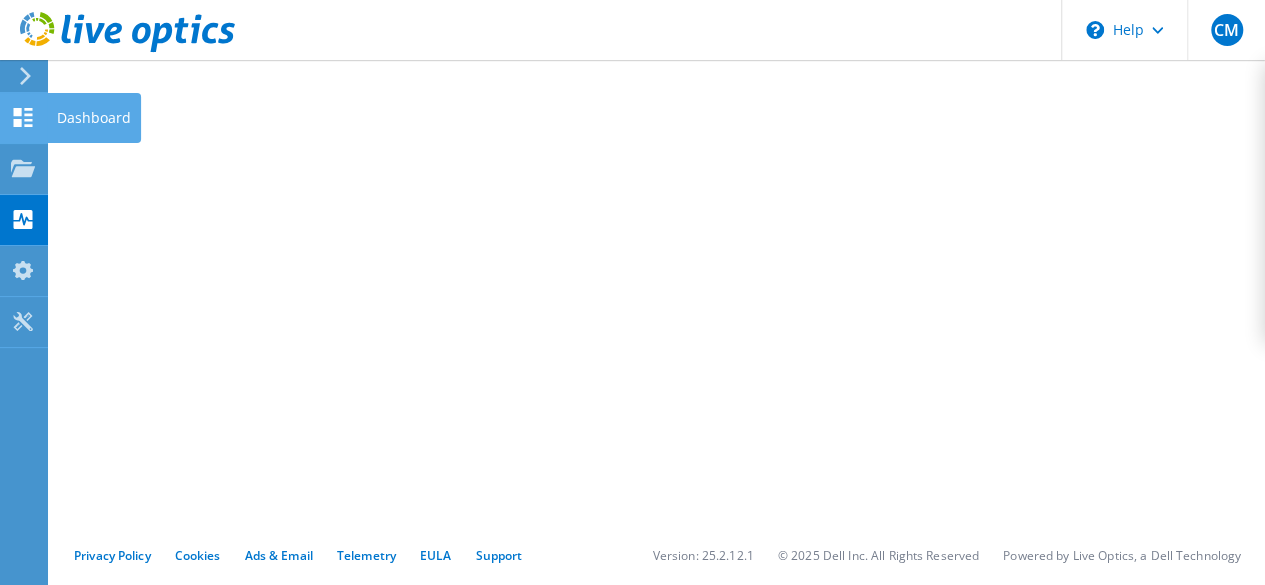 click 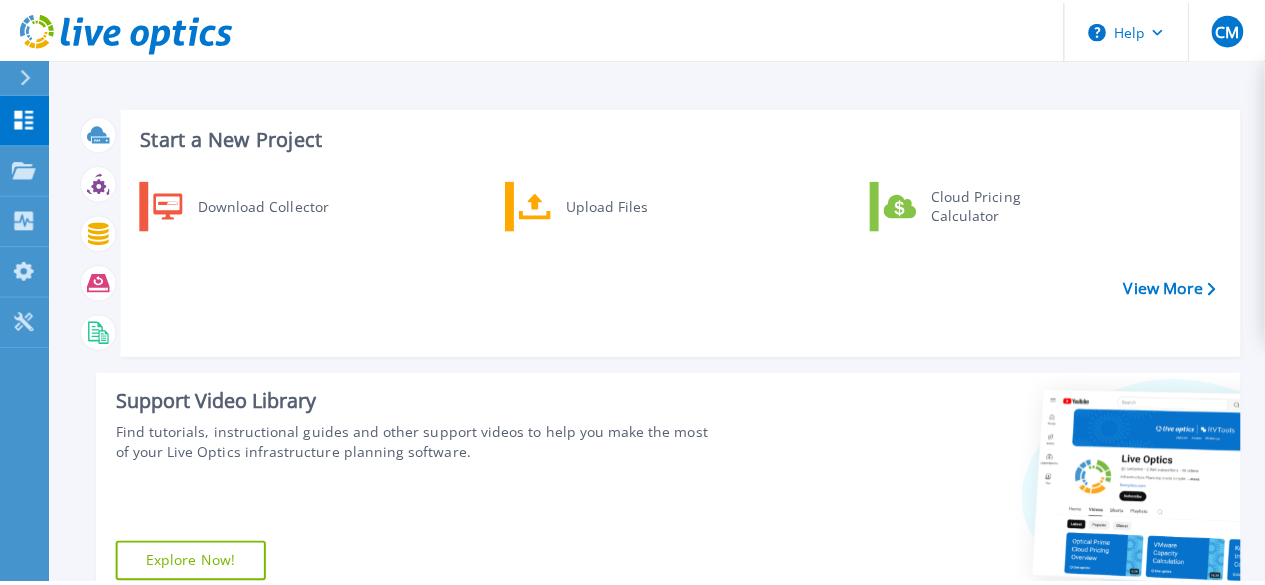 scroll, scrollTop: 0, scrollLeft: 0, axis: both 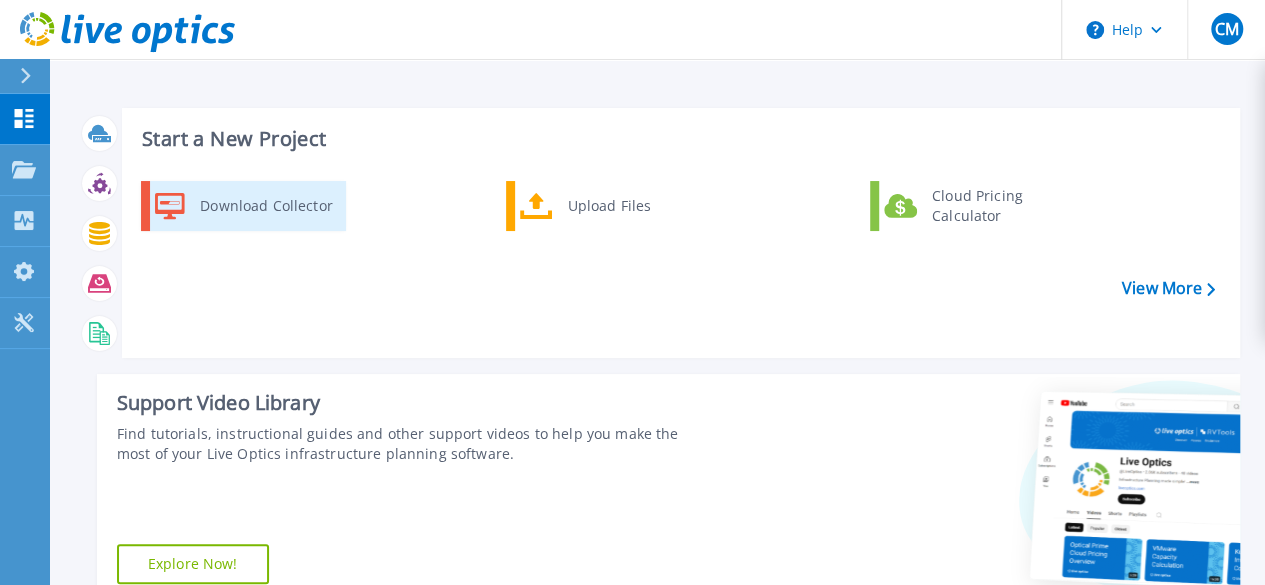 click on "Download Collector" at bounding box center (265, 206) 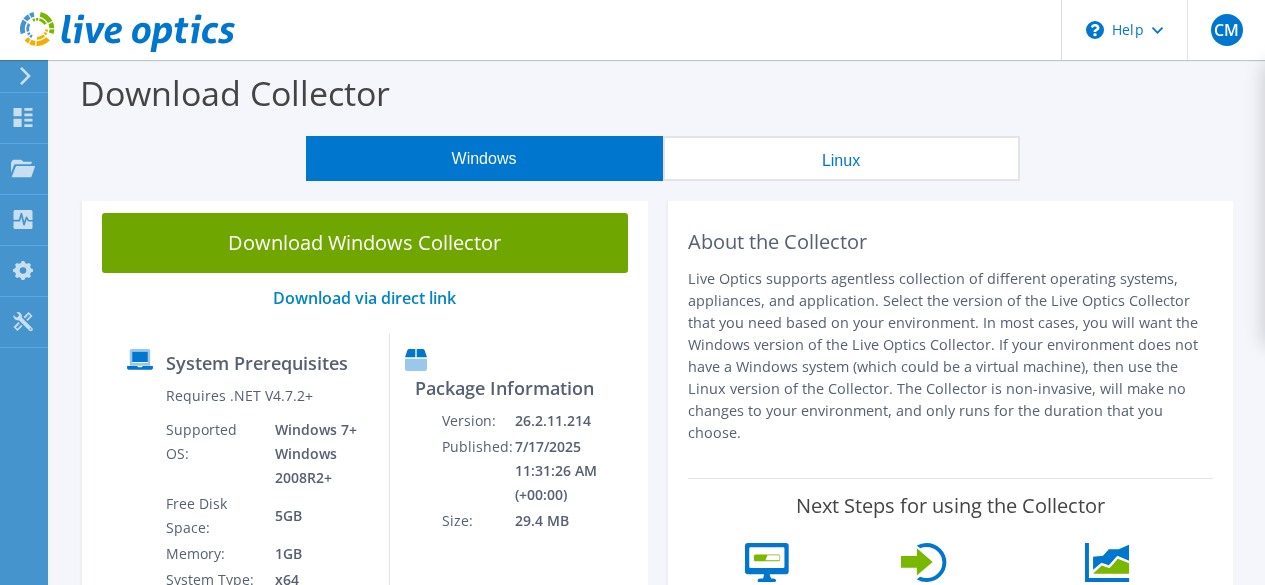 scroll, scrollTop: 0, scrollLeft: 0, axis: both 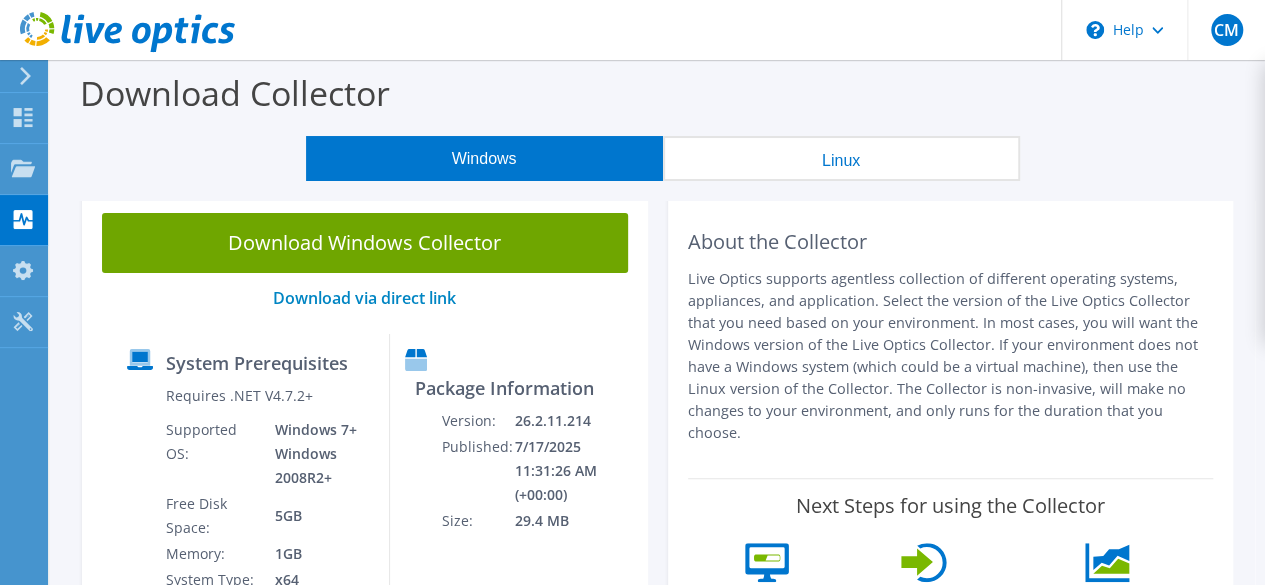 click on "Linux" at bounding box center [841, 158] 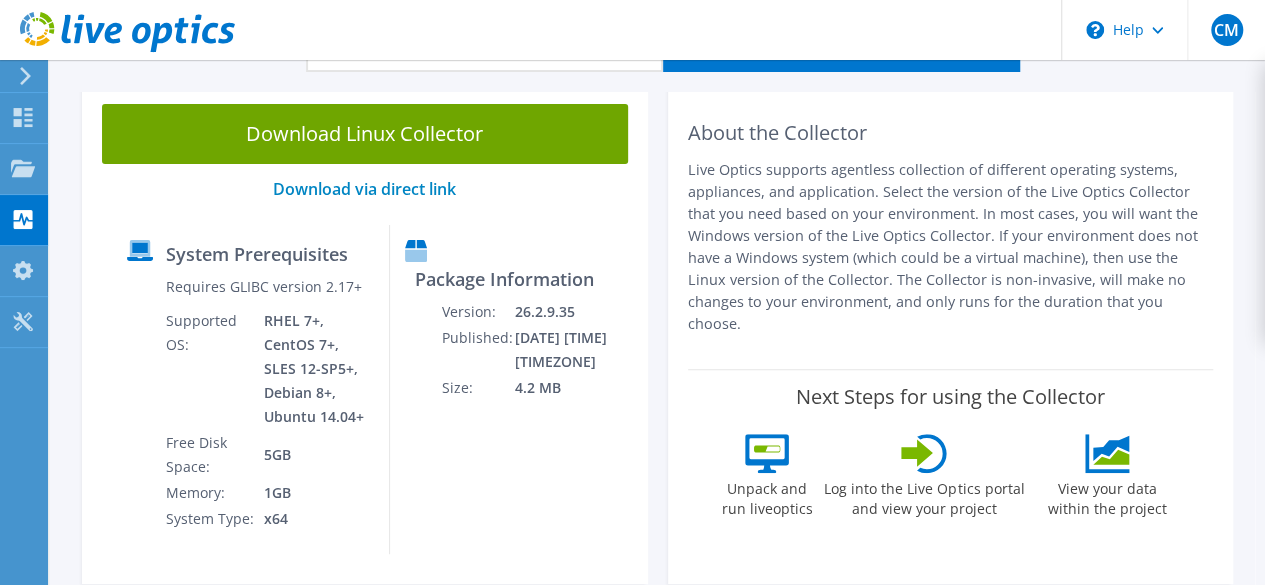 scroll, scrollTop: 200, scrollLeft: 0, axis: vertical 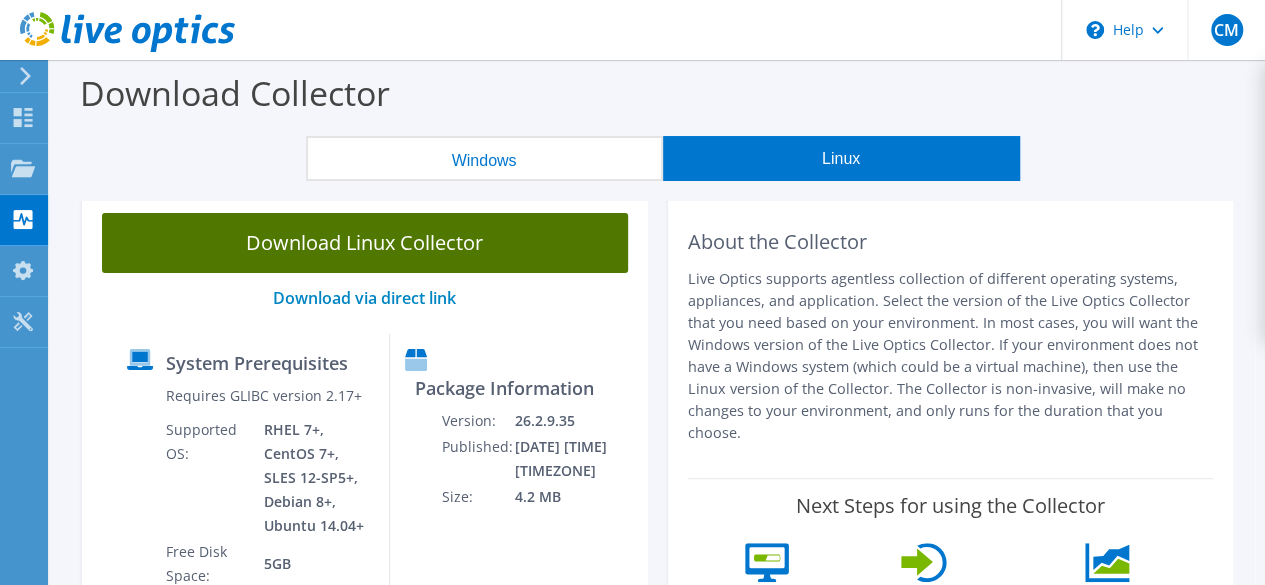 click on "Download Linux Collector" at bounding box center (365, 243) 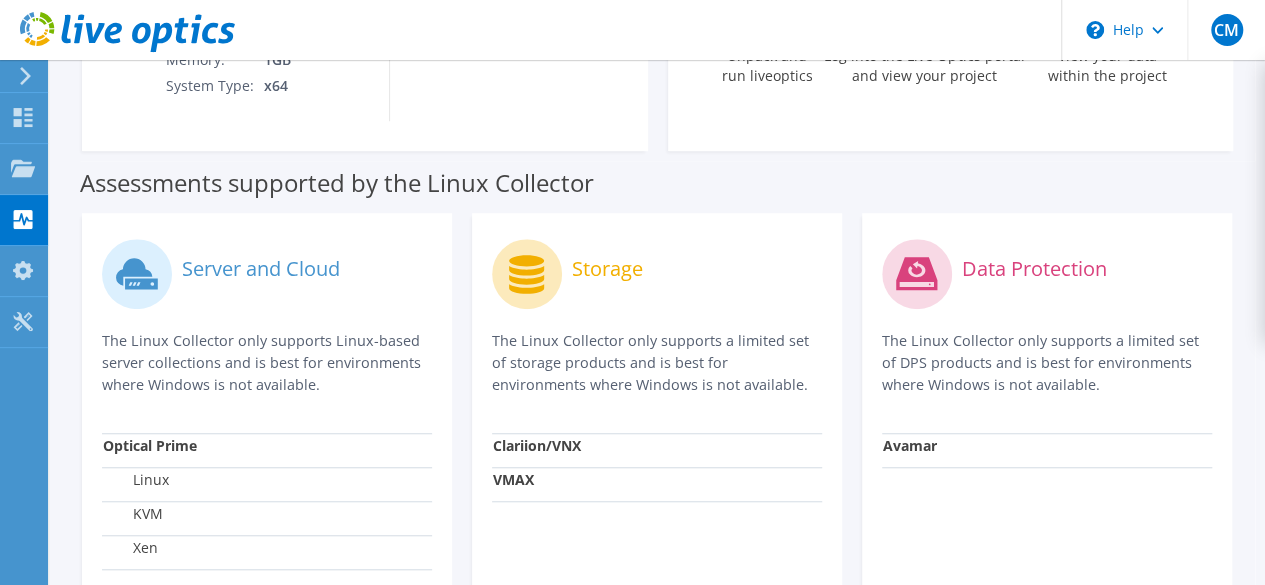 scroll, scrollTop: 448, scrollLeft: 0, axis: vertical 